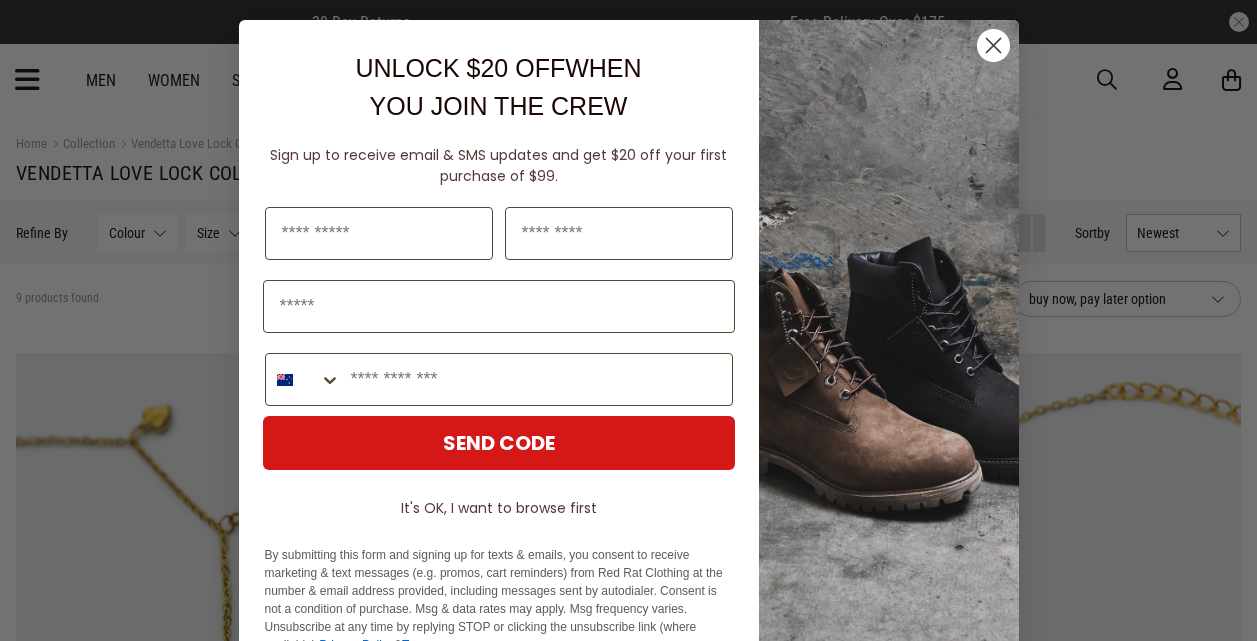 scroll, scrollTop: 0, scrollLeft: 0, axis: both 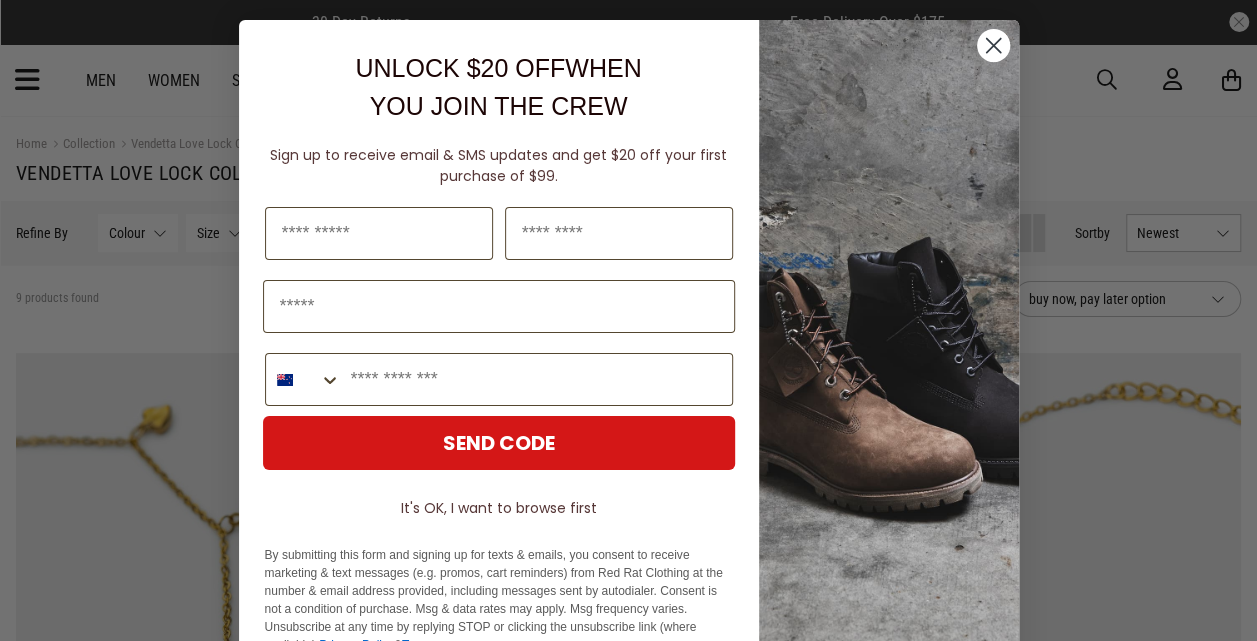 drag, startPoint x: 984, startPoint y: 31, endPoint x: 1014, endPoint y: 38, distance: 30.805843 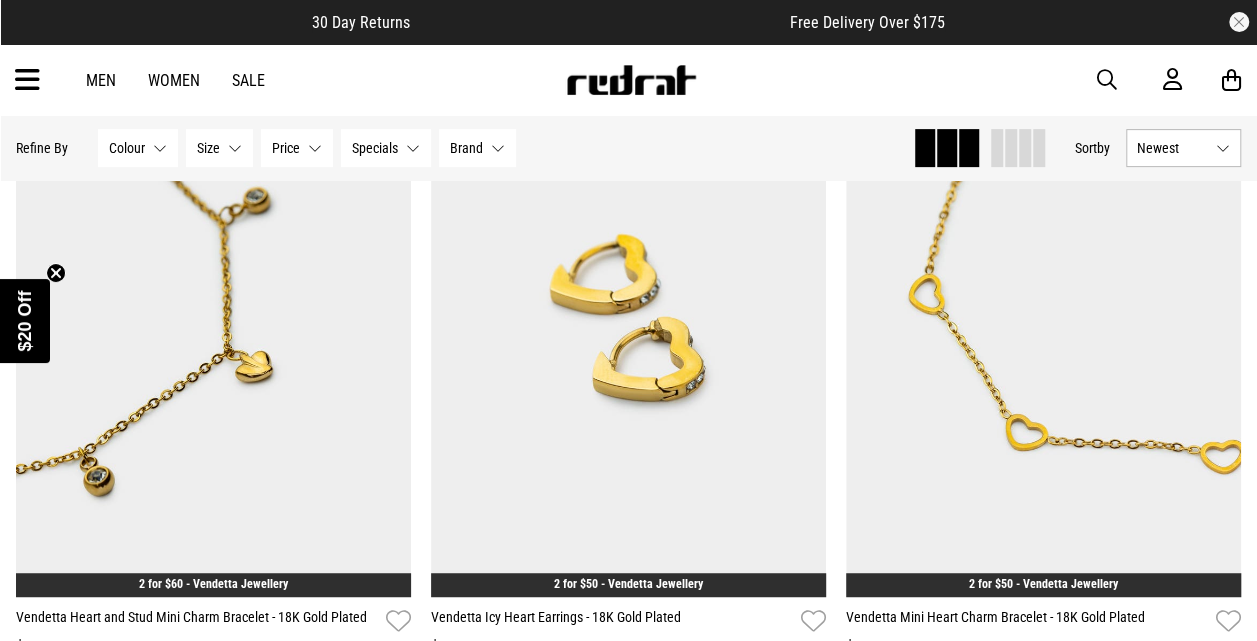 scroll, scrollTop: 352, scrollLeft: 0, axis: vertical 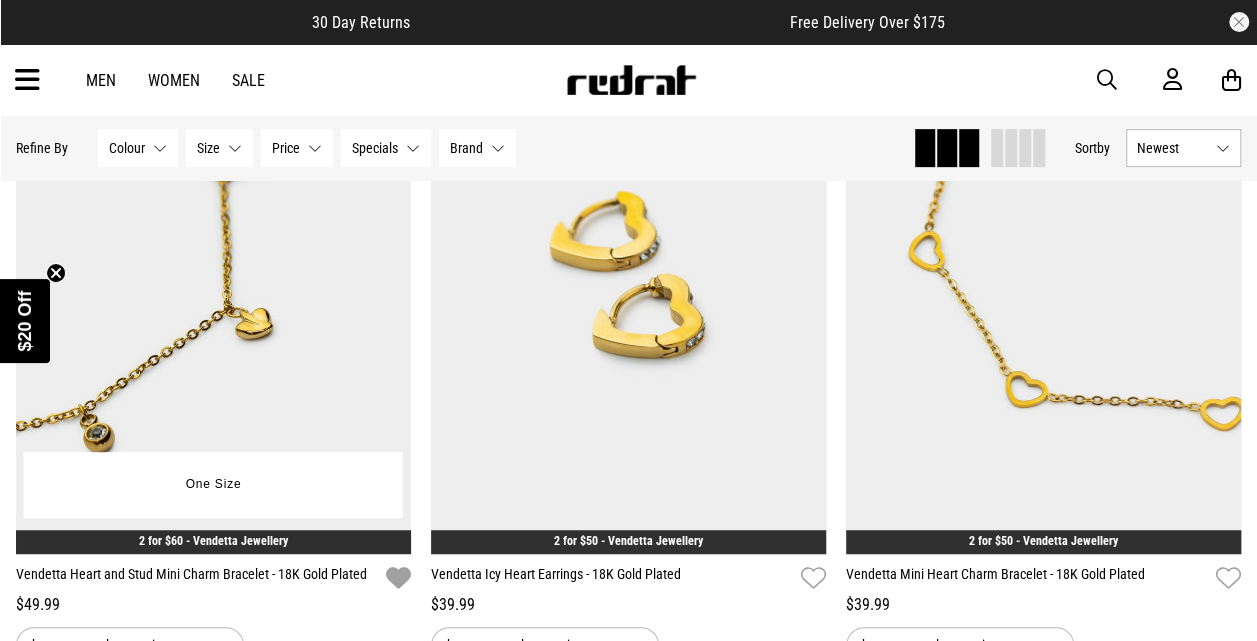 click at bounding box center [398, 578] 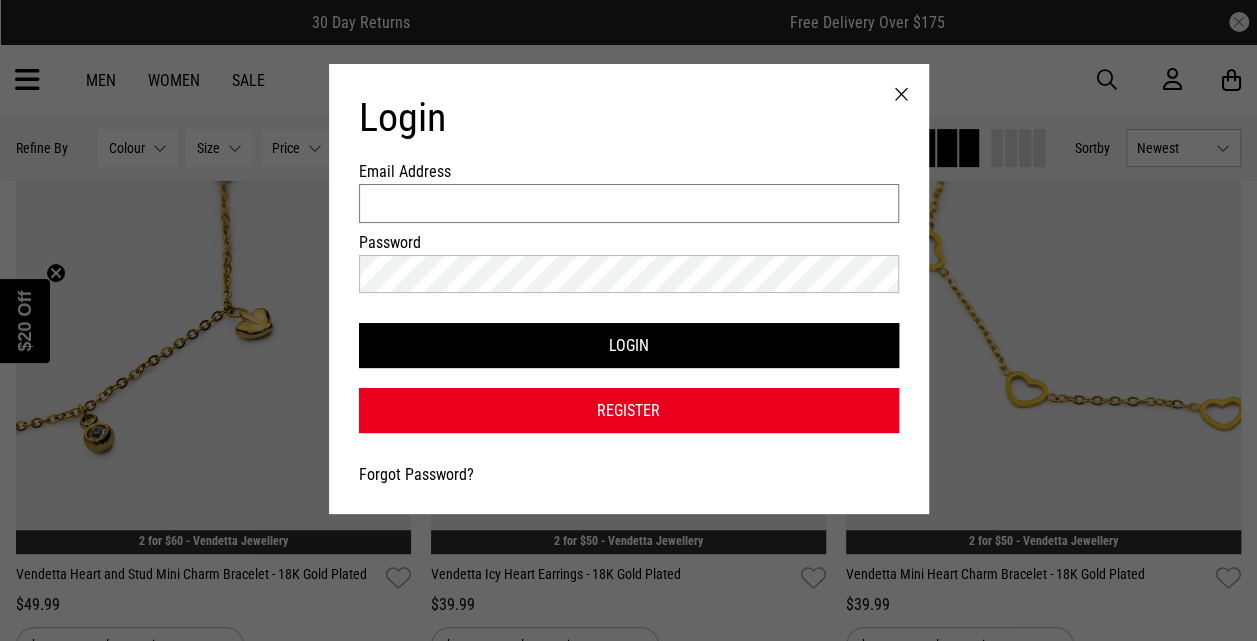 type 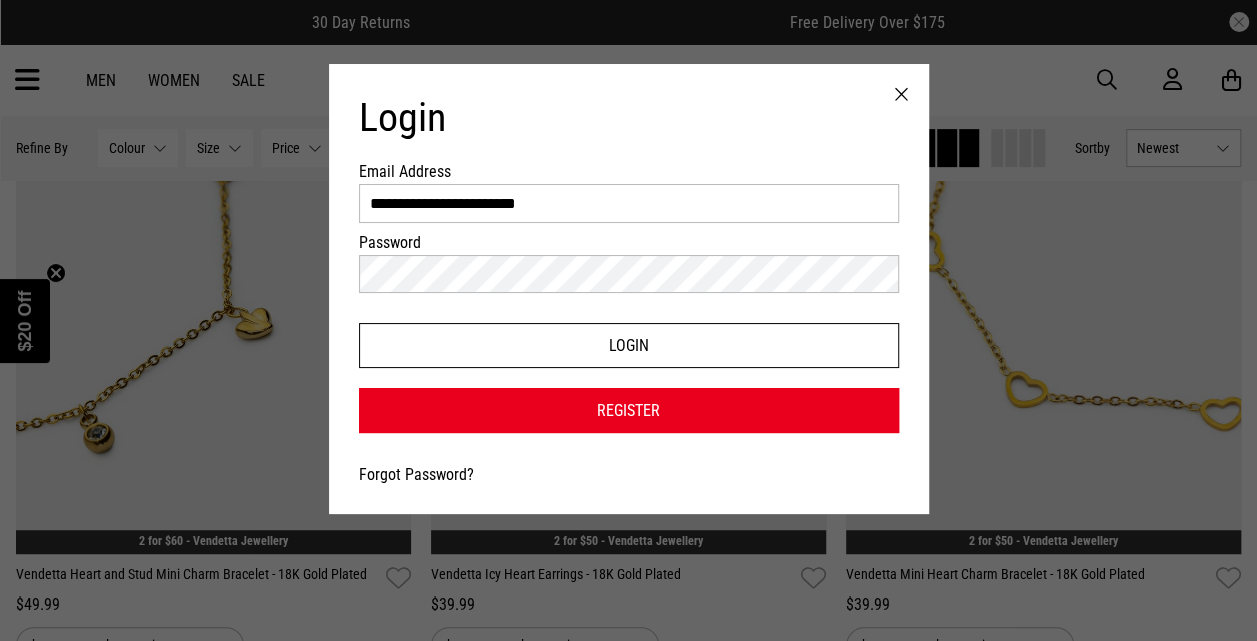 click on "Login" at bounding box center [629, 345] 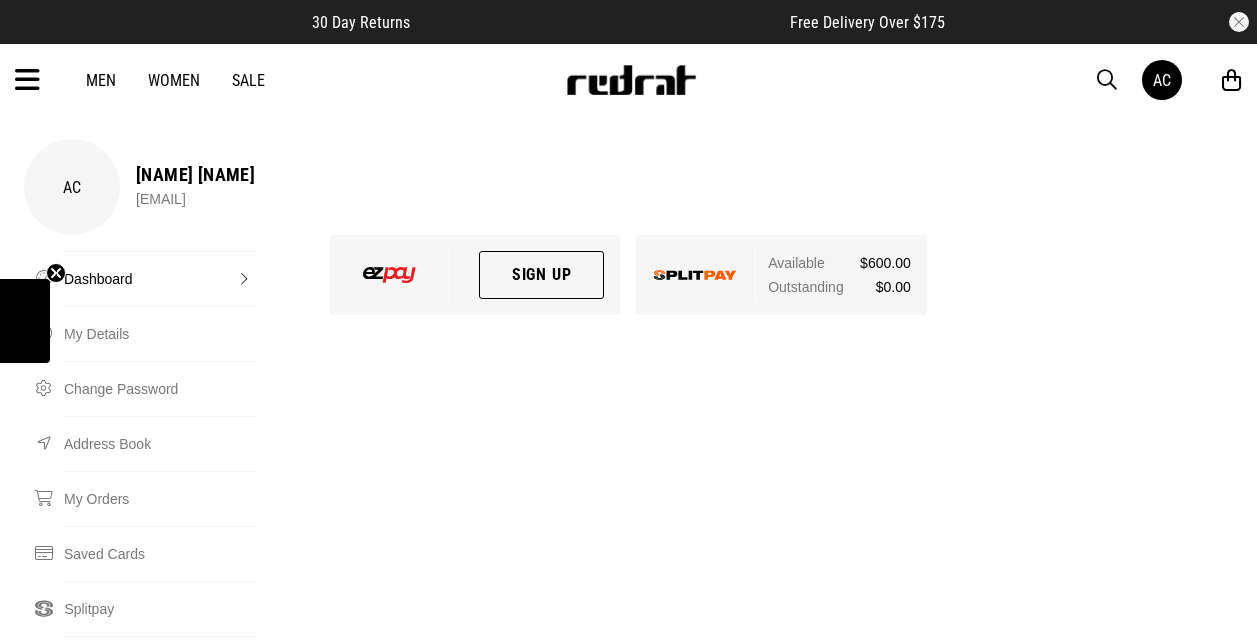 scroll, scrollTop: 0, scrollLeft: 0, axis: both 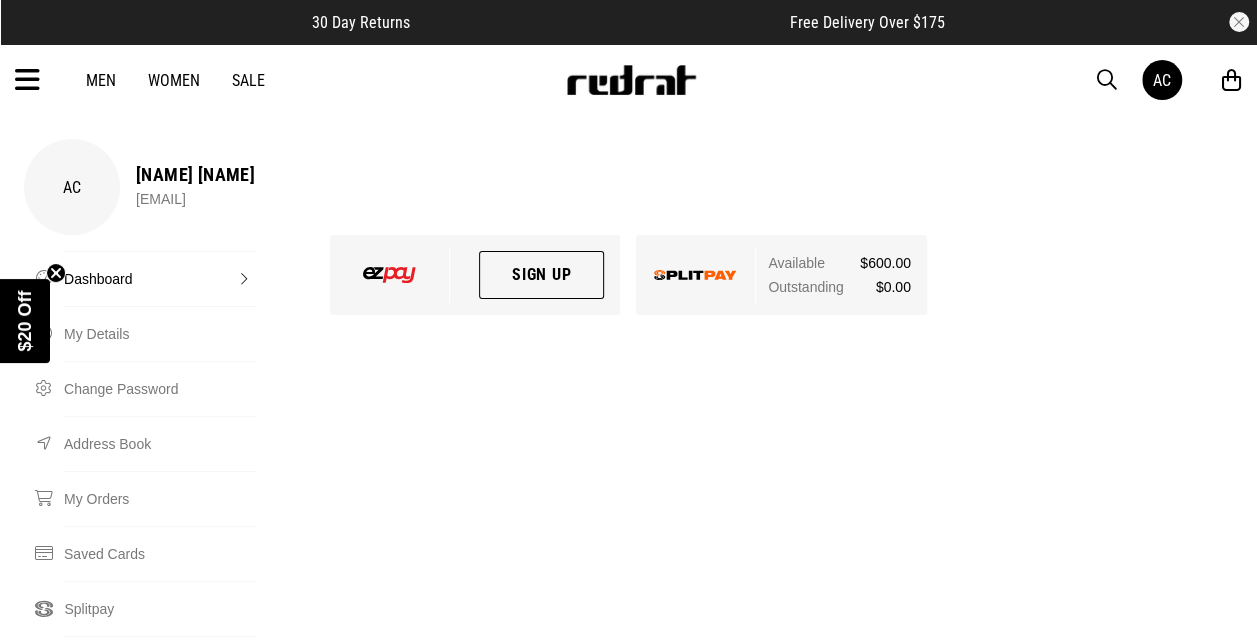 drag, startPoint x: 225, startPoint y: 79, endPoint x: 236, endPoint y: 79, distance: 11 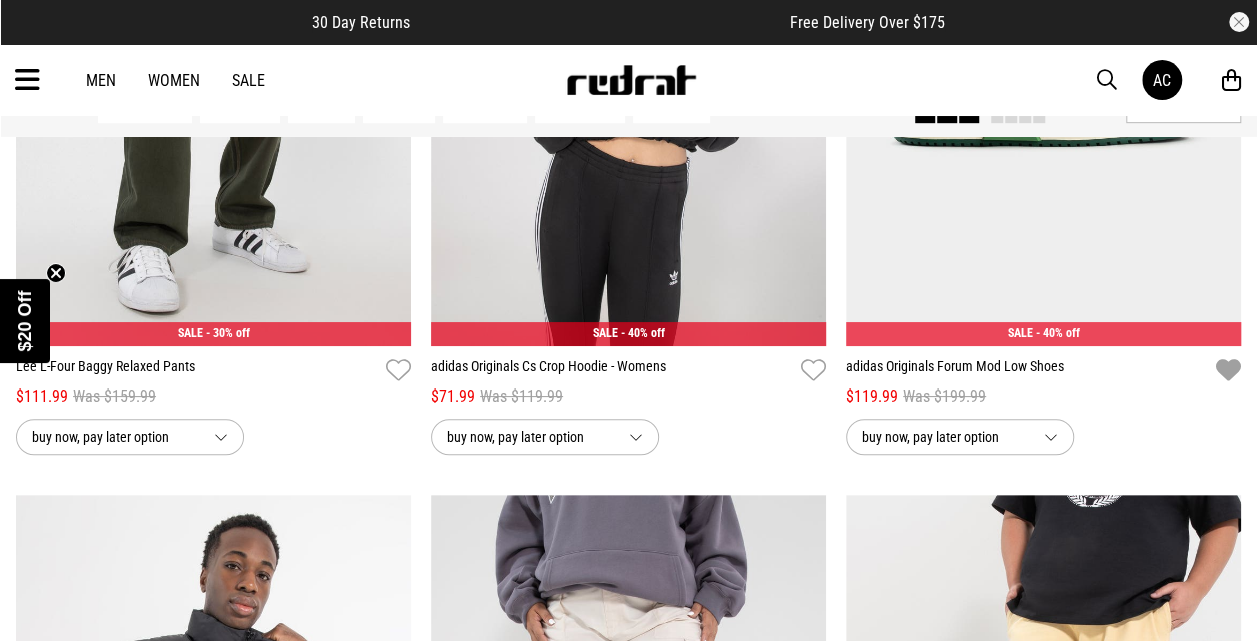 scroll, scrollTop: 0, scrollLeft: 0, axis: both 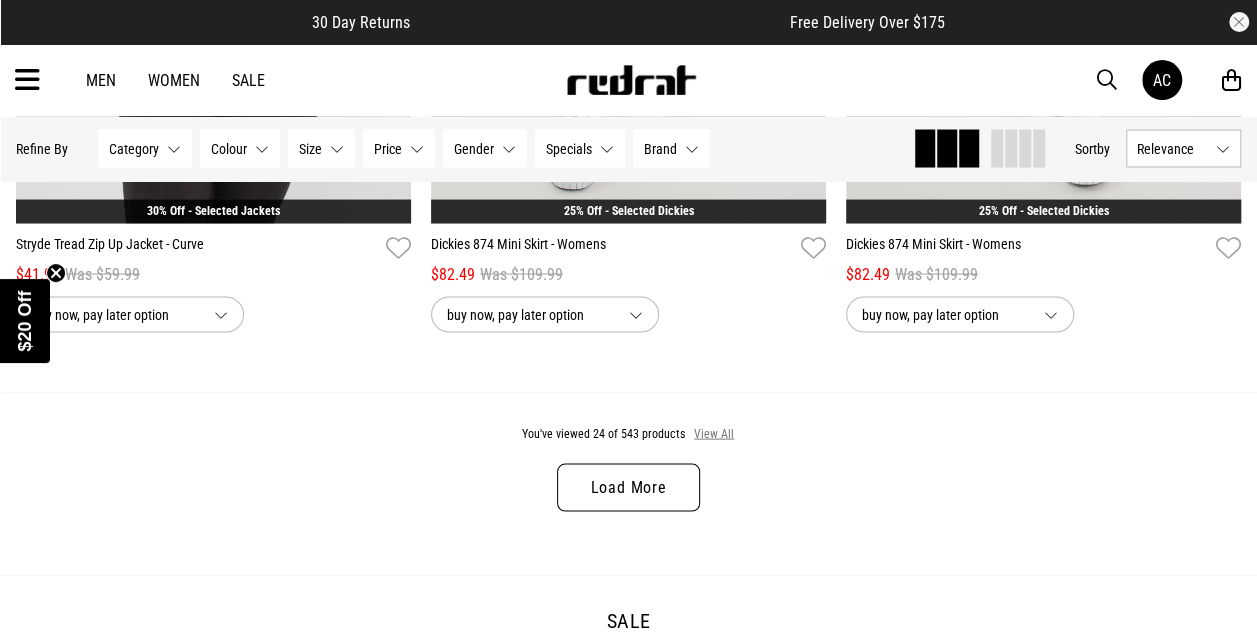 click on "View All" at bounding box center (714, 434) 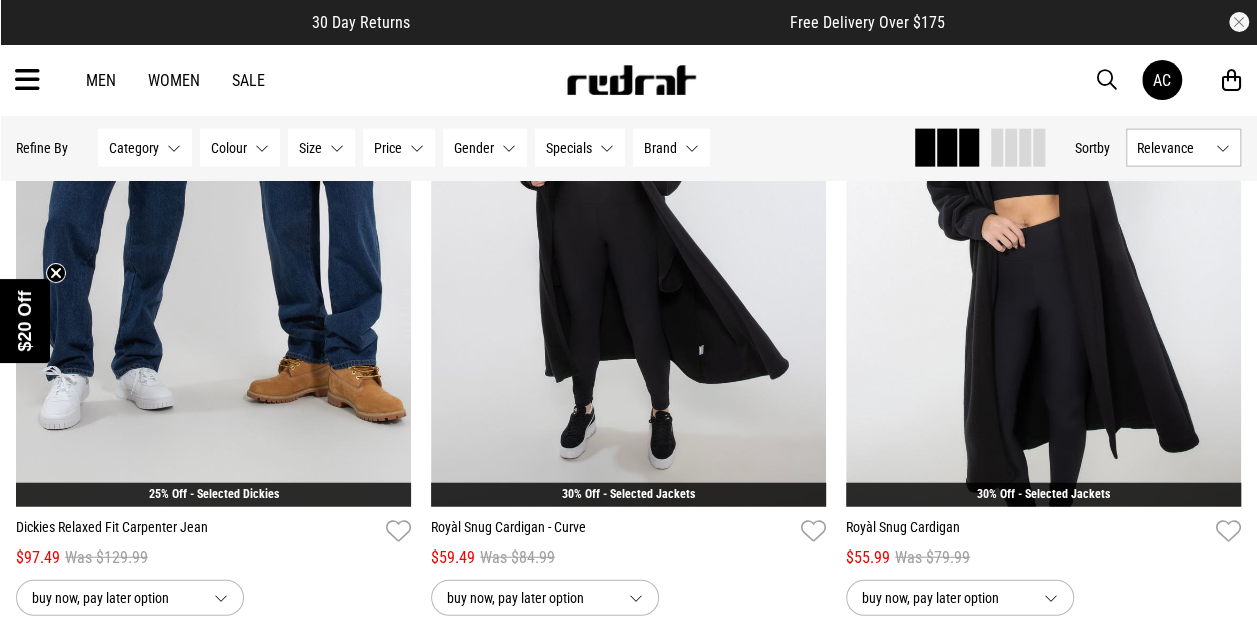 scroll, scrollTop: 6056, scrollLeft: 0, axis: vertical 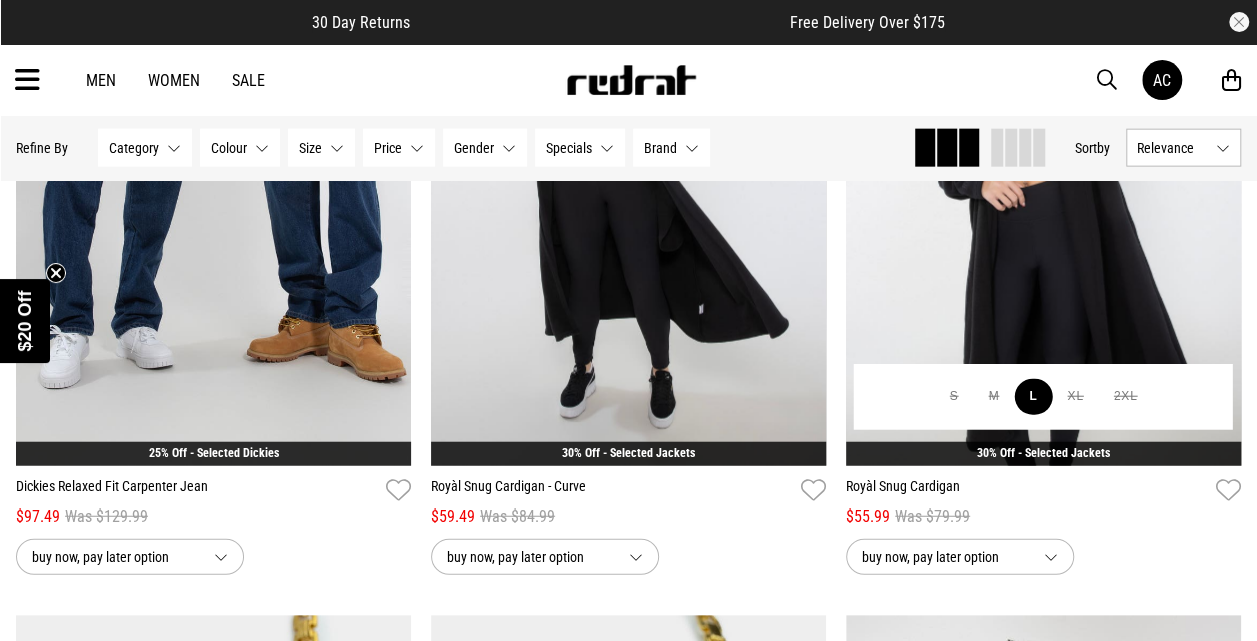 click on "L" at bounding box center (1033, 397) 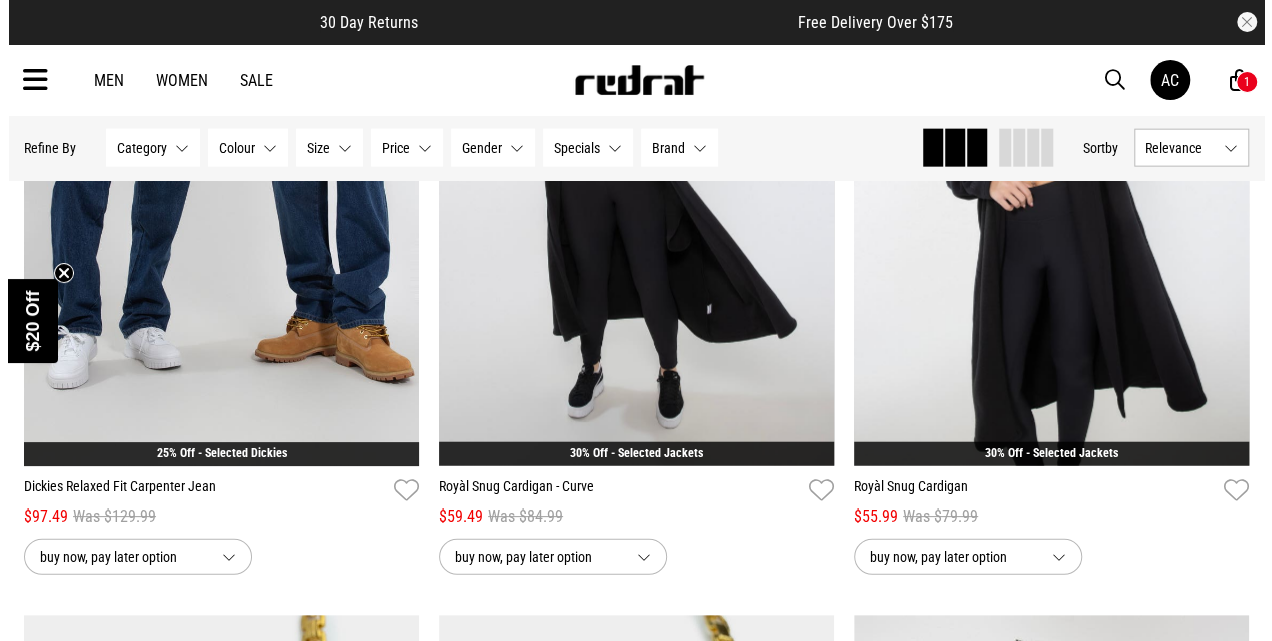 scroll, scrollTop: 6113, scrollLeft: 0, axis: vertical 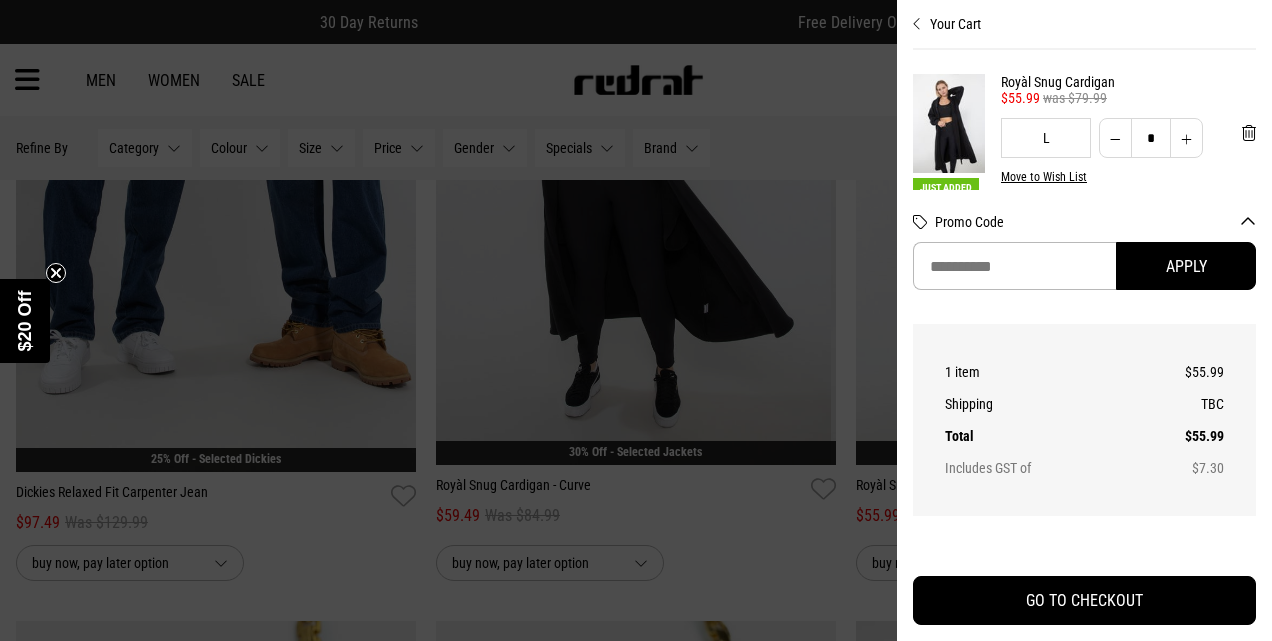 click at bounding box center (636, 320) 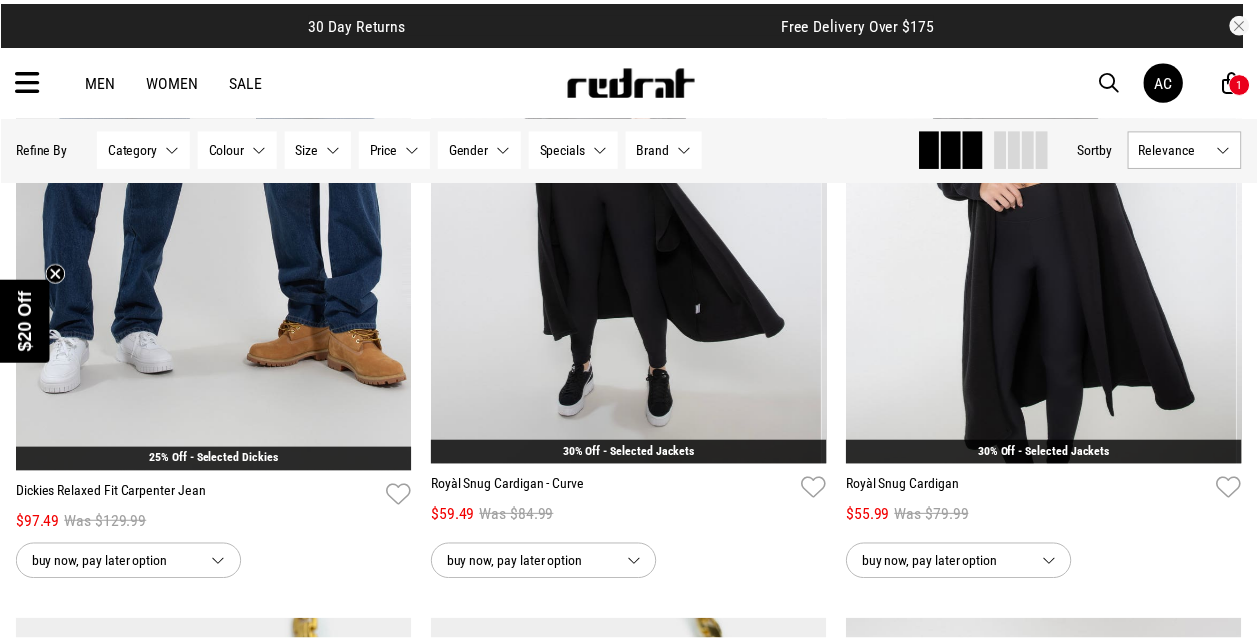 scroll, scrollTop: 6056, scrollLeft: 0, axis: vertical 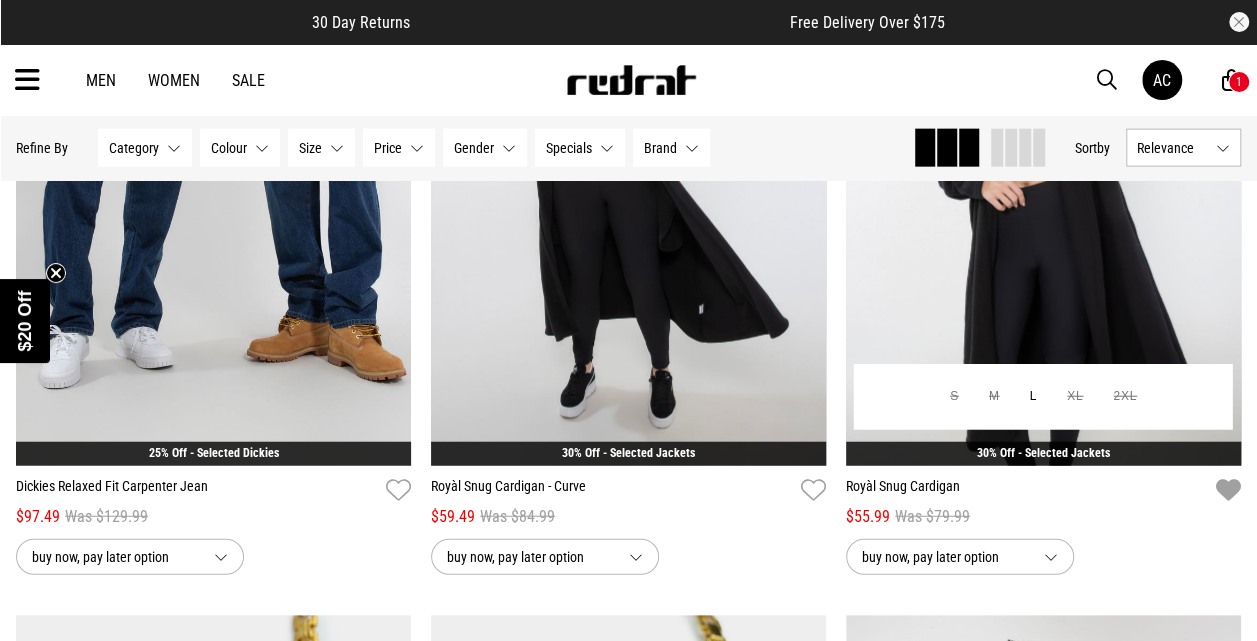 click at bounding box center (1228, 490) 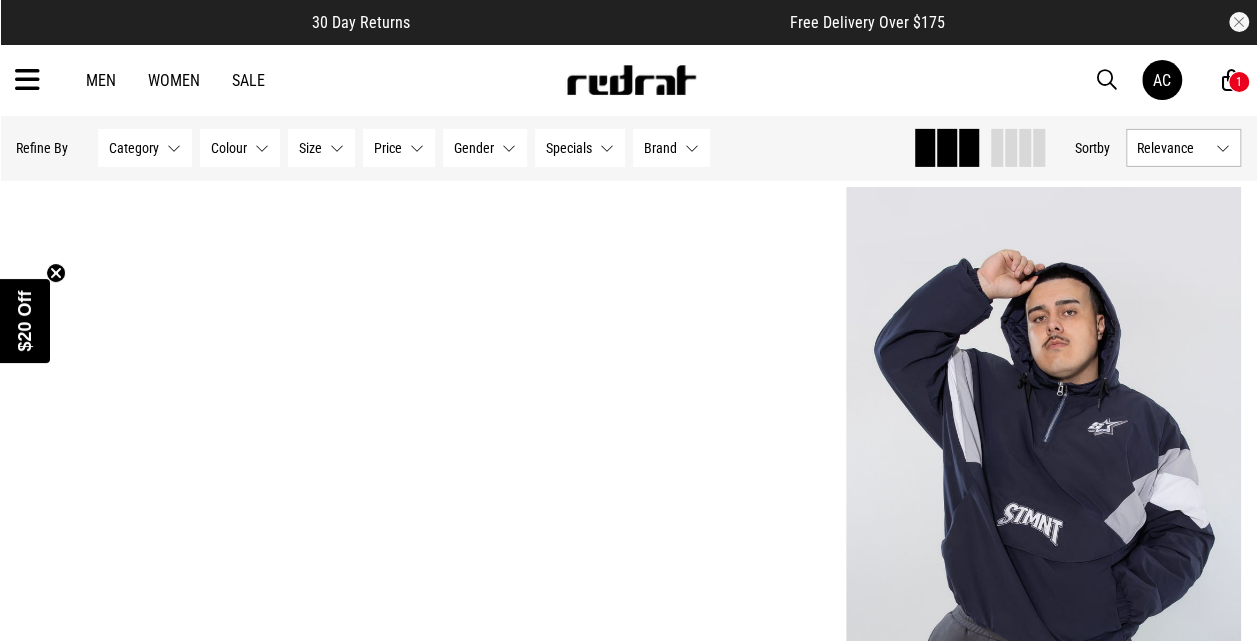 scroll, scrollTop: 11281, scrollLeft: 0, axis: vertical 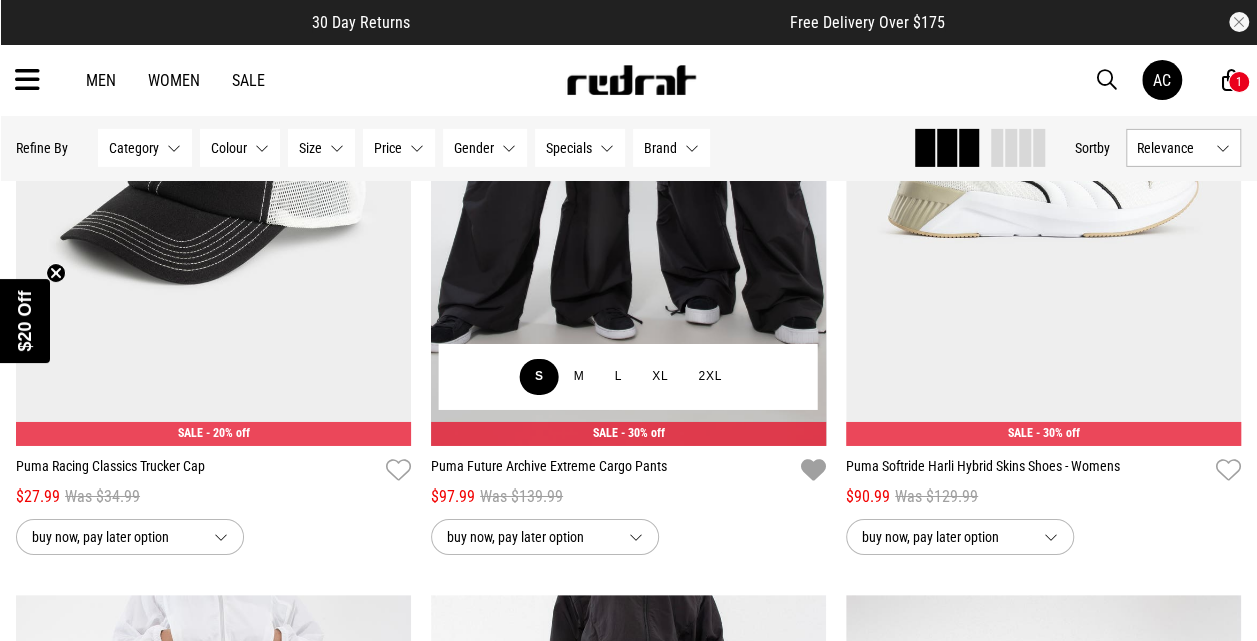 click on "S" at bounding box center [539, 377] 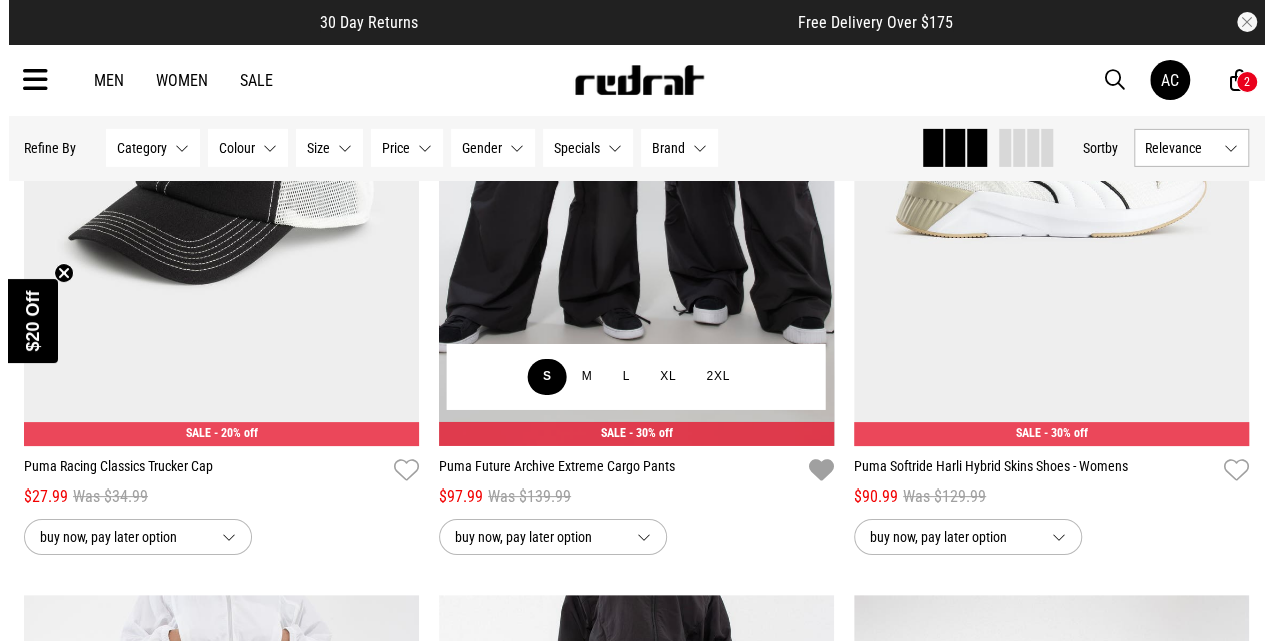 scroll, scrollTop: 14649, scrollLeft: 0, axis: vertical 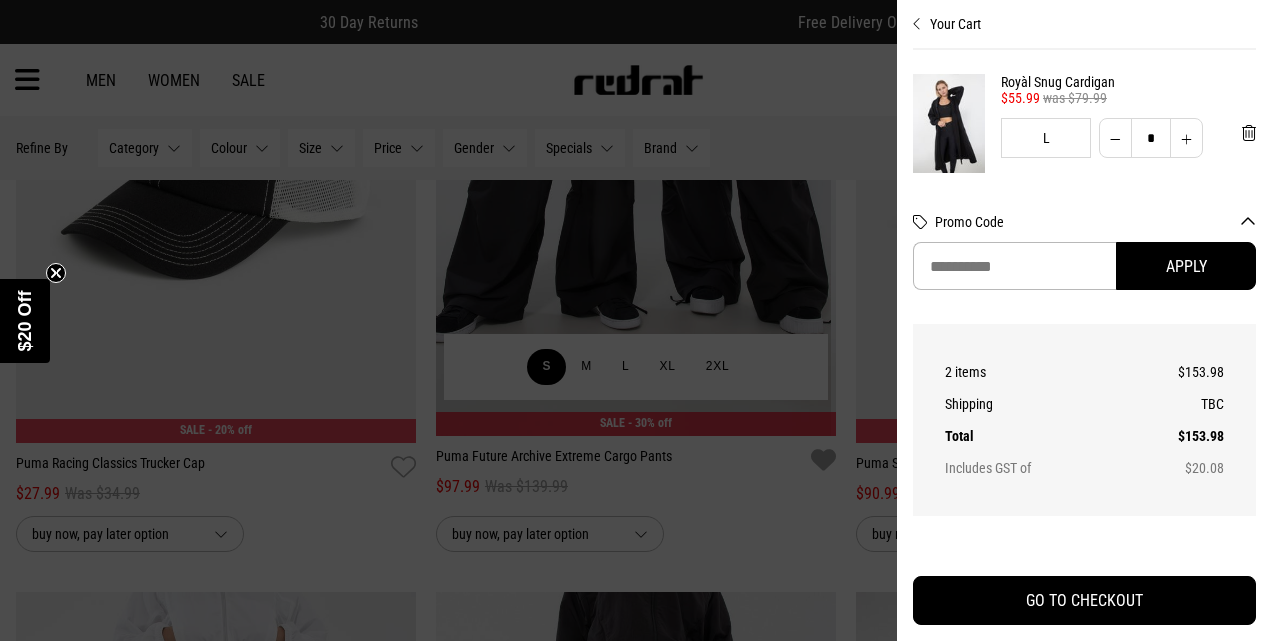 click at bounding box center (636, 320) 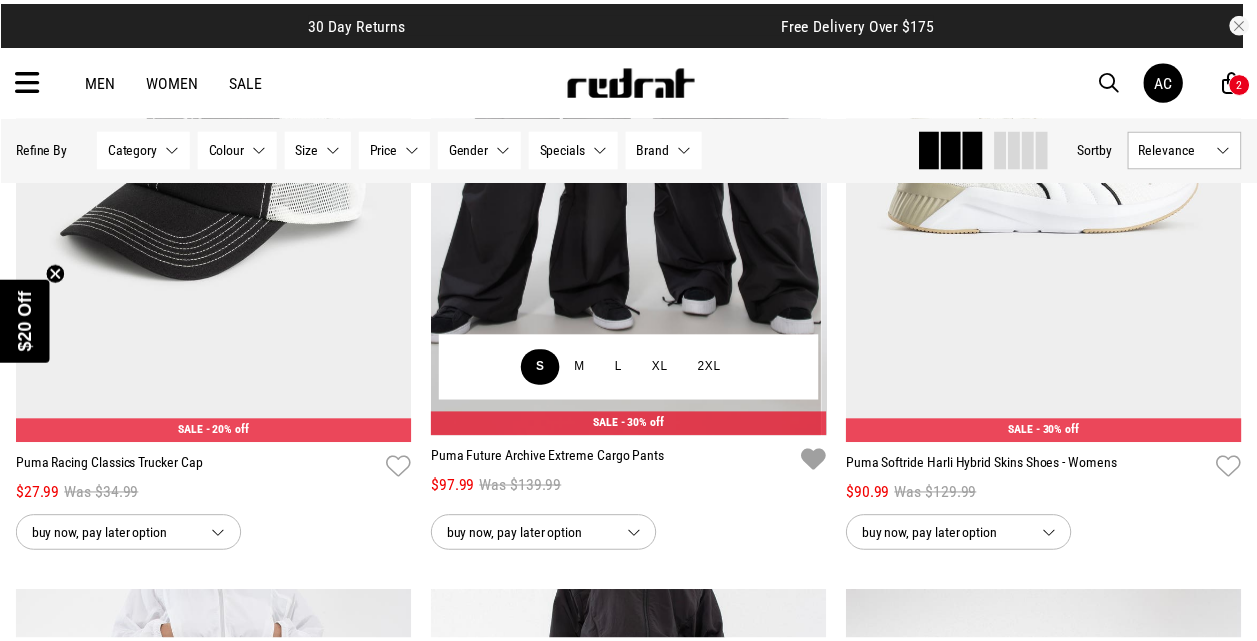 scroll, scrollTop: 14499, scrollLeft: 0, axis: vertical 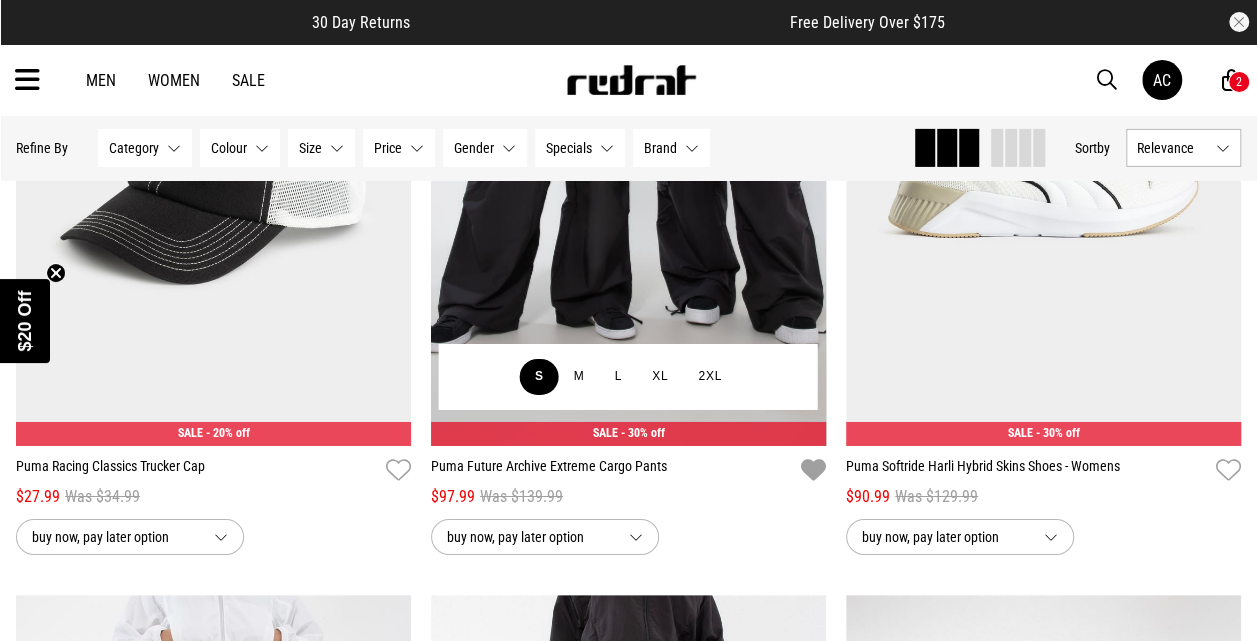 click on "S" at bounding box center [539, 377] 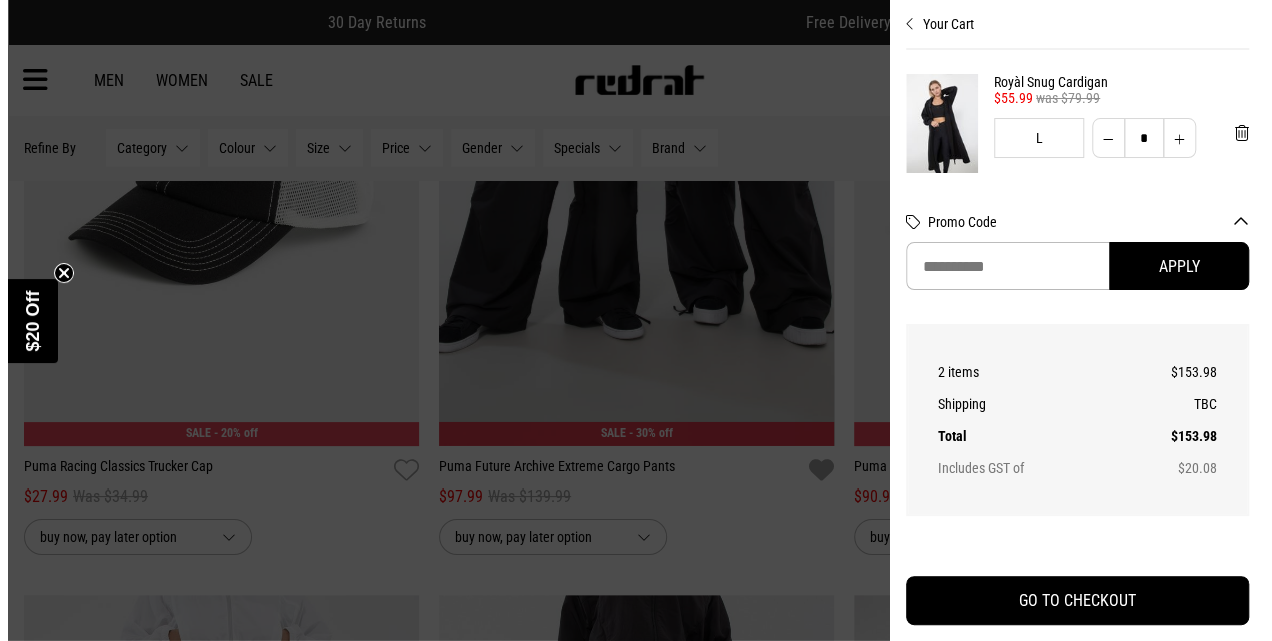 scroll, scrollTop: 14649, scrollLeft: 0, axis: vertical 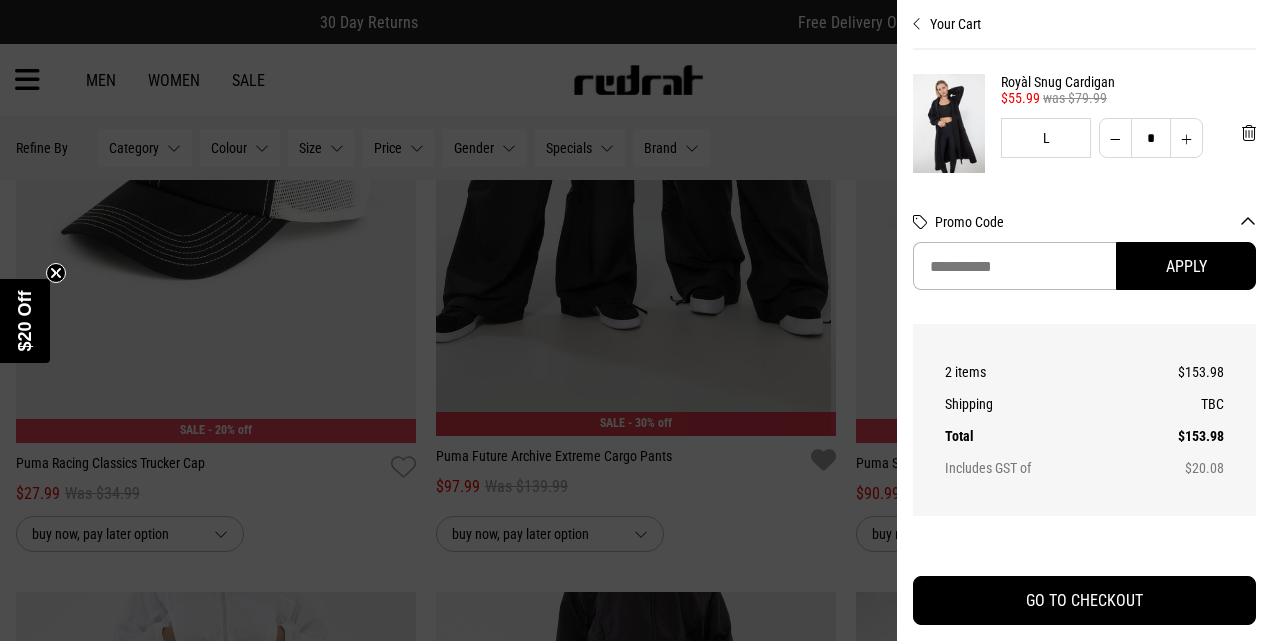 click at bounding box center (636, 320) 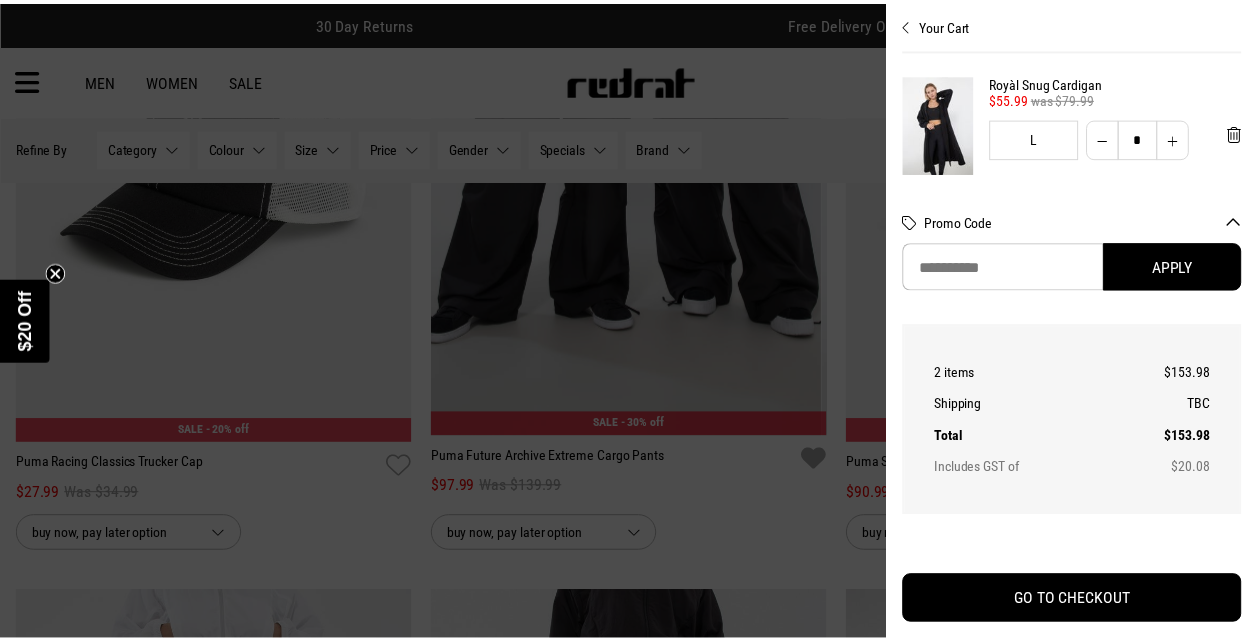 scroll, scrollTop: 14499, scrollLeft: 0, axis: vertical 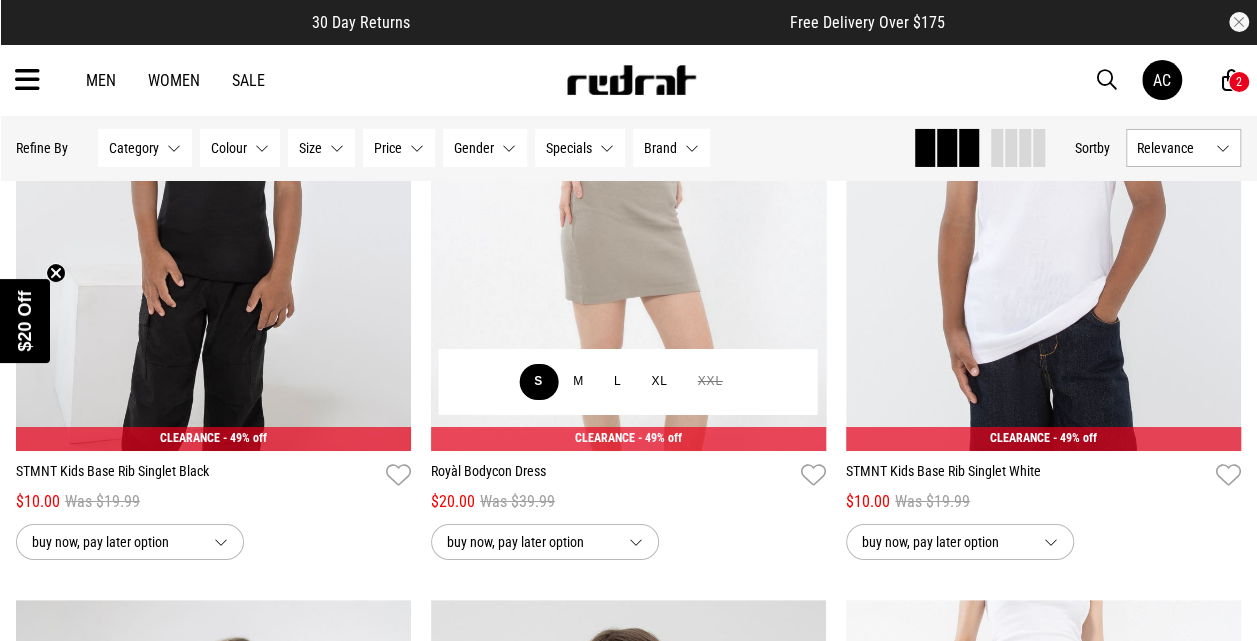 click on "S" at bounding box center [538, 382] 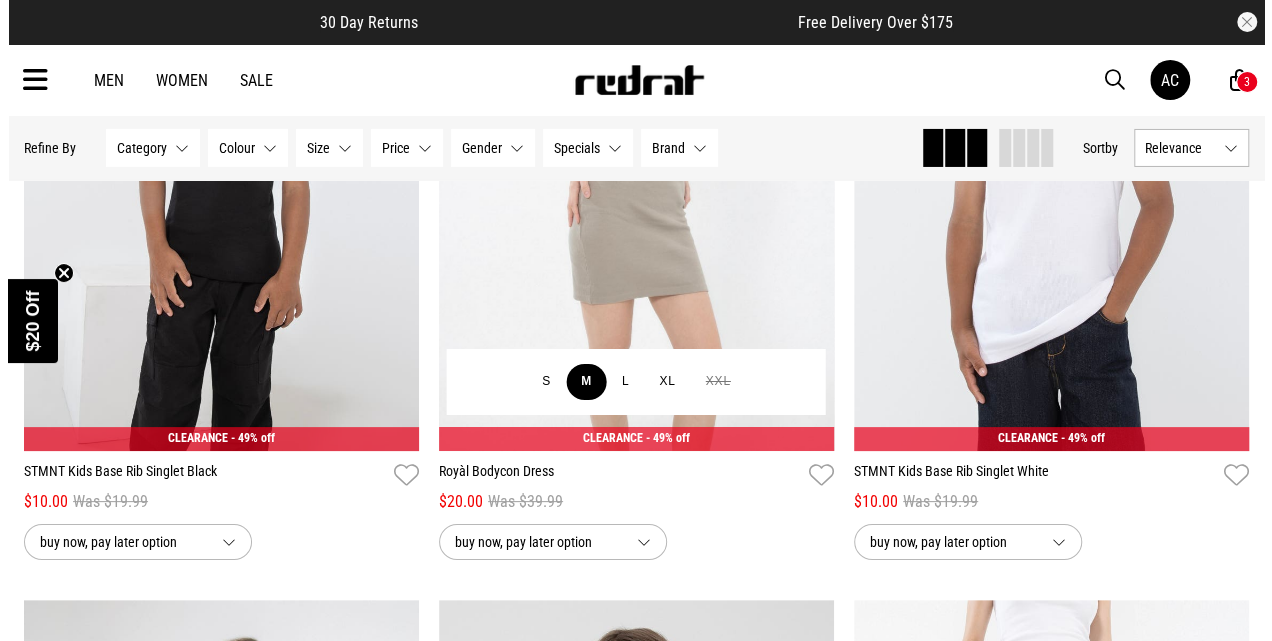 scroll, scrollTop: 52936, scrollLeft: 0, axis: vertical 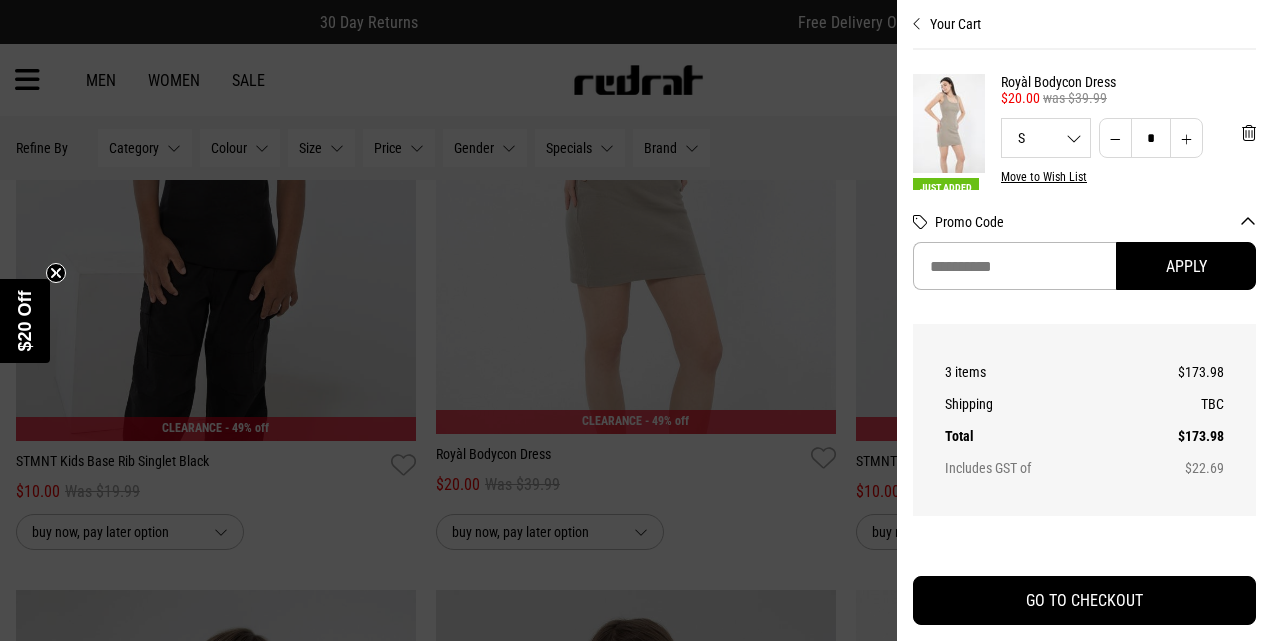 click at bounding box center [636, 320] 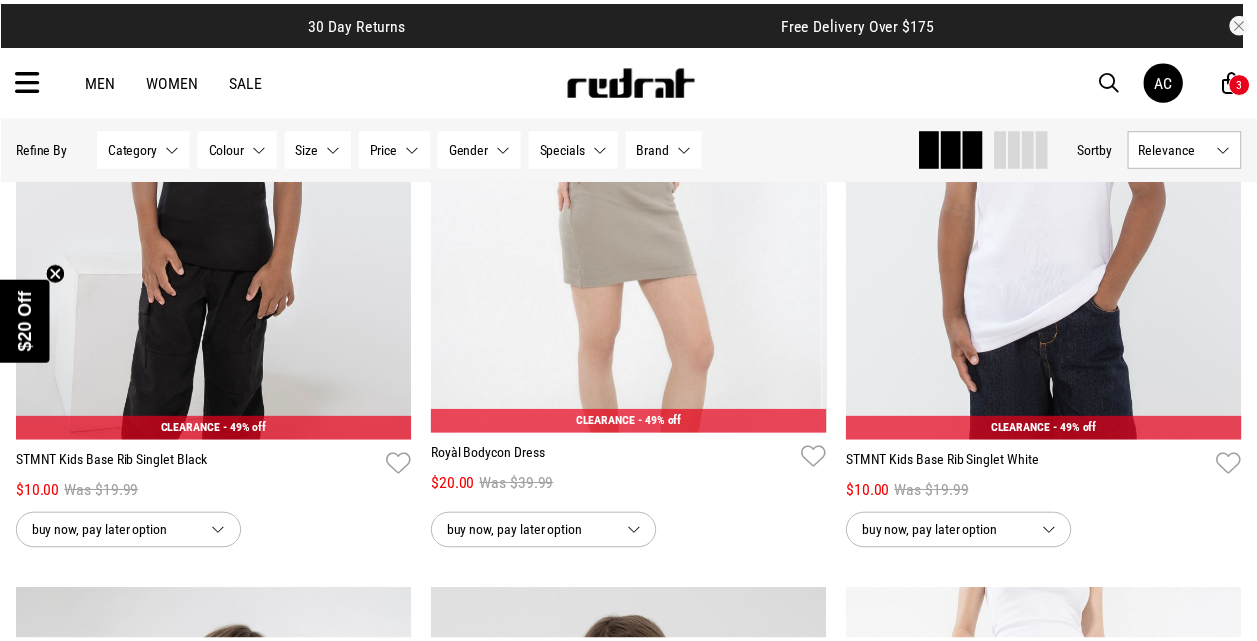 scroll, scrollTop: 52401, scrollLeft: 0, axis: vertical 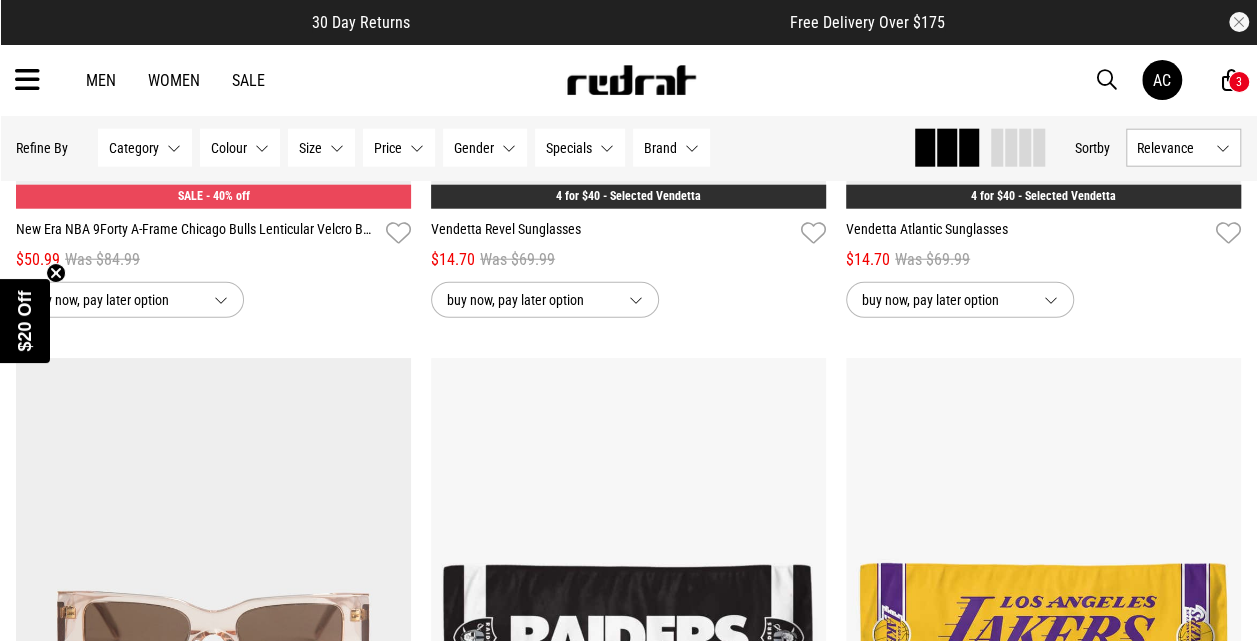 click on "**********" at bounding box center [628, -27722] 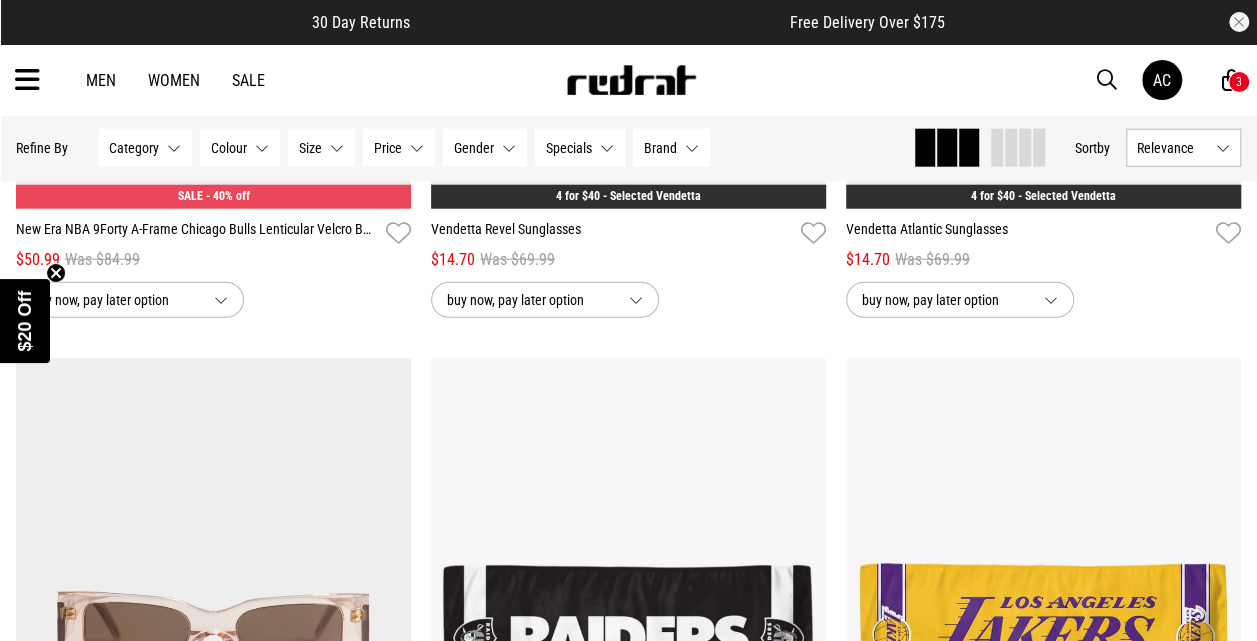 scroll, scrollTop: 53775, scrollLeft: 0, axis: vertical 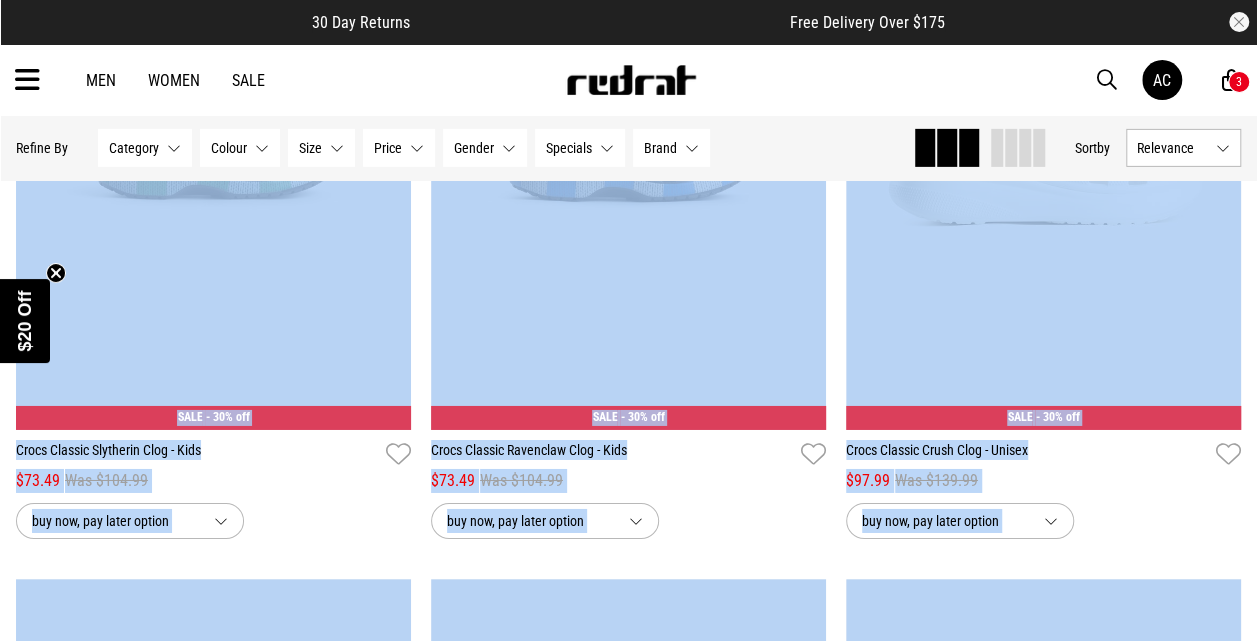 click on "**********" at bounding box center (1043, 208) 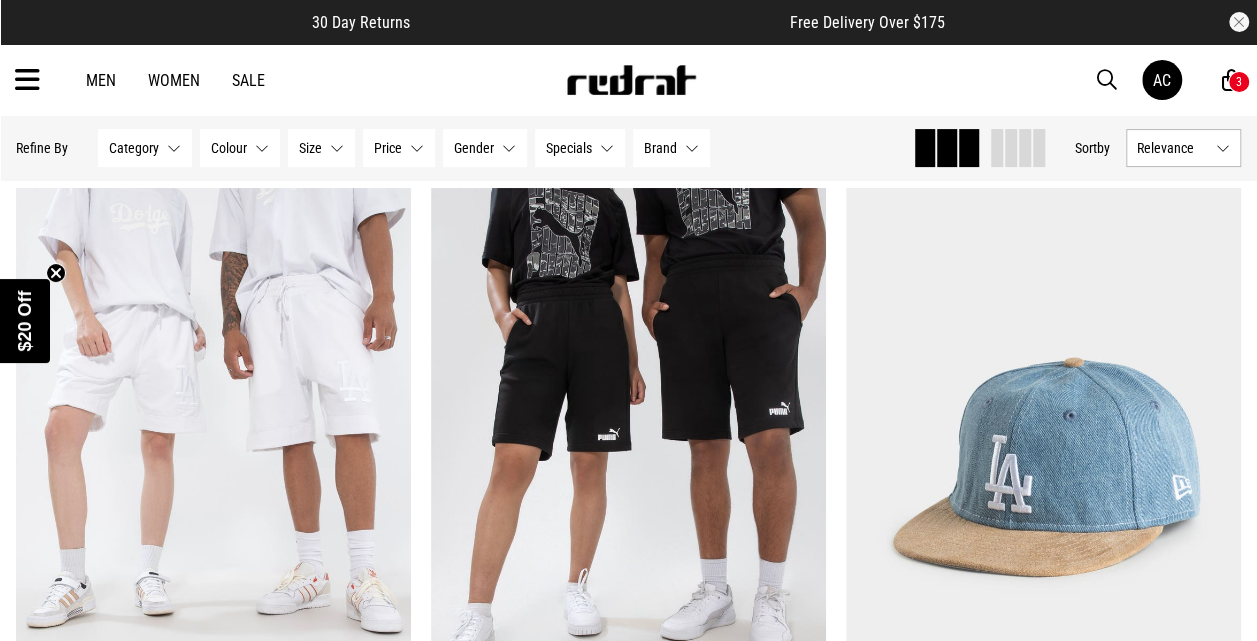 scroll, scrollTop: 60678, scrollLeft: 0, axis: vertical 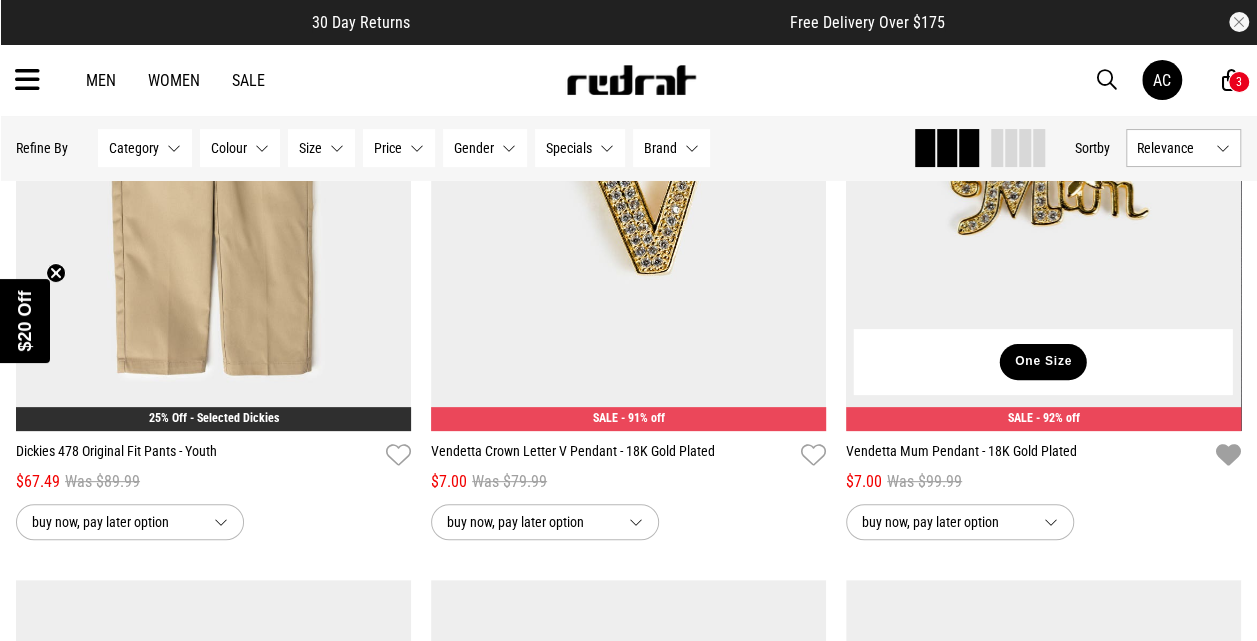 drag, startPoint x: 1053, startPoint y: 385, endPoint x: 1070, endPoint y: 402, distance: 24.04163 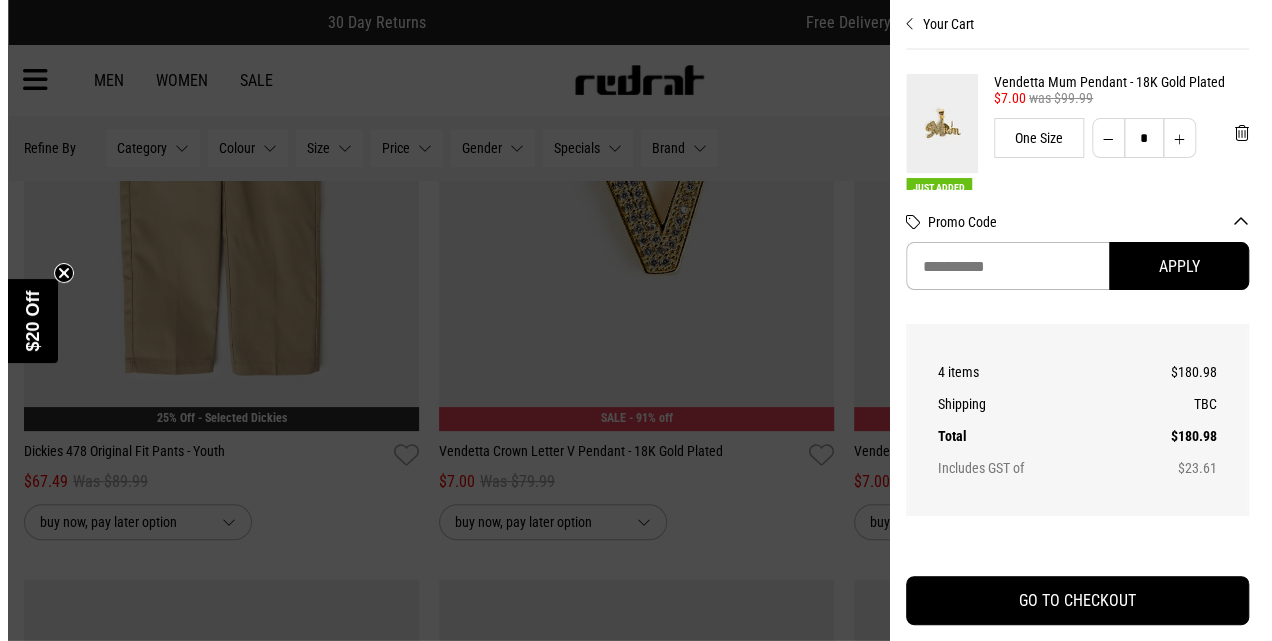 scroll, scrollTop: 118306, scrollLeft: 0, axis: vertical 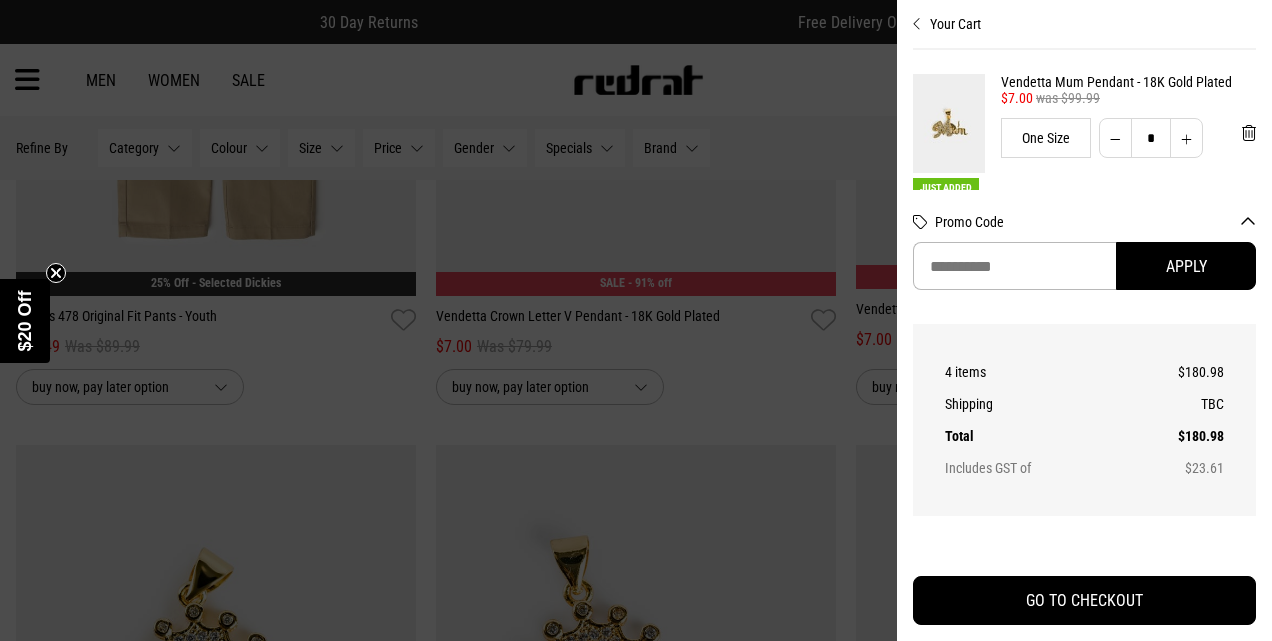 click on "Your Cart            Just Added   Vendetta Mum Pendant - 18K Gold Plated       $7.00   was $99.99         One Size     *                   Royàl Bodycon Dress       $20.00   was $39.99      S   S M L XL   * * * **       *       Move to Wish List             Royàl Snug Cardigan
30% Off - Selected Jackets
$55.99   was $79.99         L     *                   Puma Future Archive Extreme Cargo Pants       $97.99   was $139.99      S   S M L XL 2XL   * * * ** ***       *                   Items aren't reserved until order has been submitted
Promo Code
Apply         Order Summary   4 items   $180.98   Shipping   TBC       Total   $180.98   Includes GST of   $23.61              GO TO CHECKOUT" at bounding box center [636, 44] 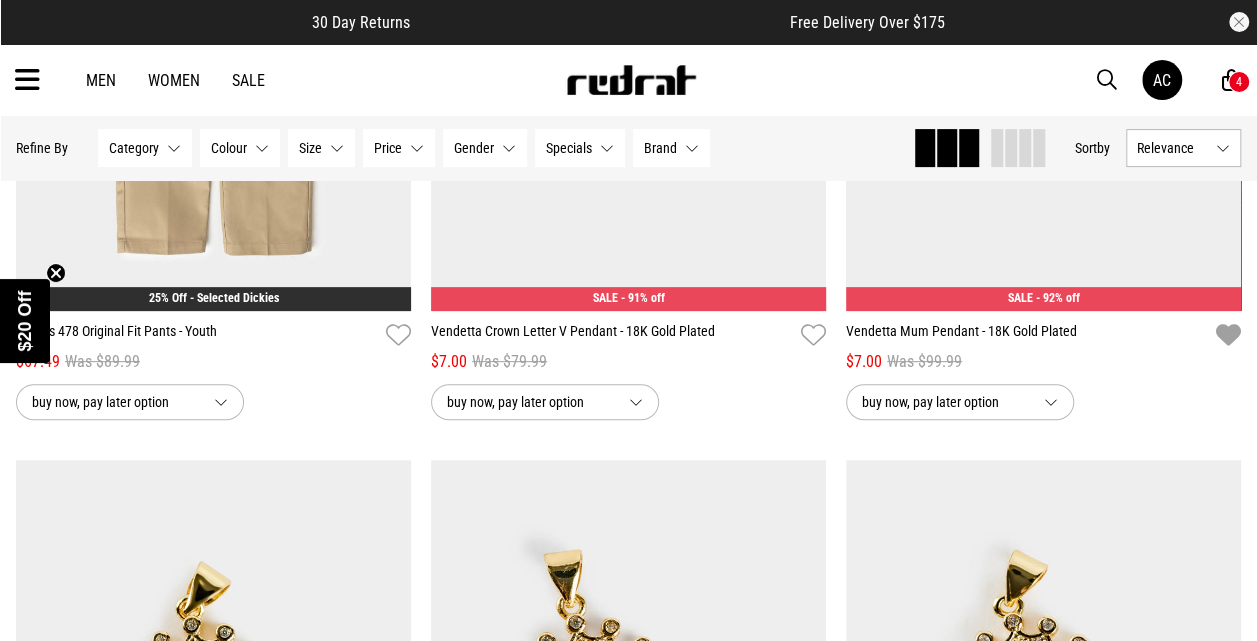 scroll, scrollTop: 117805, scrollLeft: 0, axis: vertical 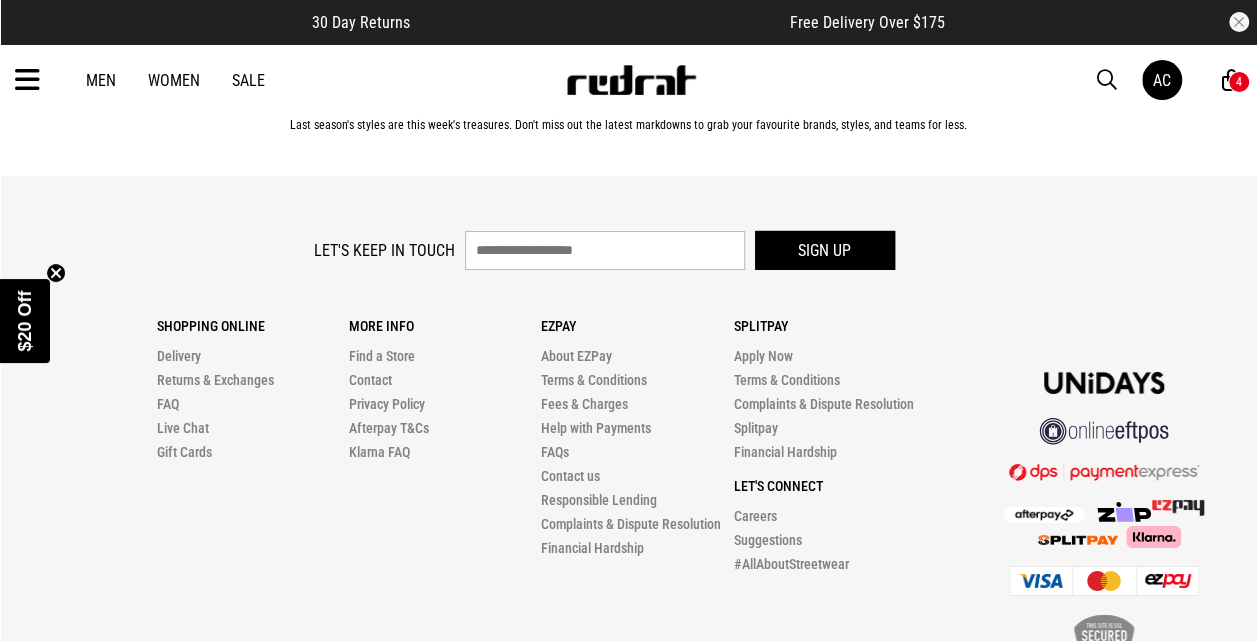 click on "Men   Women   Sale   AC
Hi, [FIRST]
New       Back         Footwear       Back         Mens       Back         Womens       Back         Youth & Kids       Back         Jewellery       Back         Headwear       Back         Accessories       Back         Deals       Back         Sale   UP TO 60% OFF
Shop by Brand
adidas
Converse
New Era
See all brands     Gift Cards   Find a Store   Delivery   Returns & Exchanges   FAQ   Contact Us
Payment Options Only at Red Rat
Let's keep in touch
Back
AC         4" at bounding box center [628, 80] 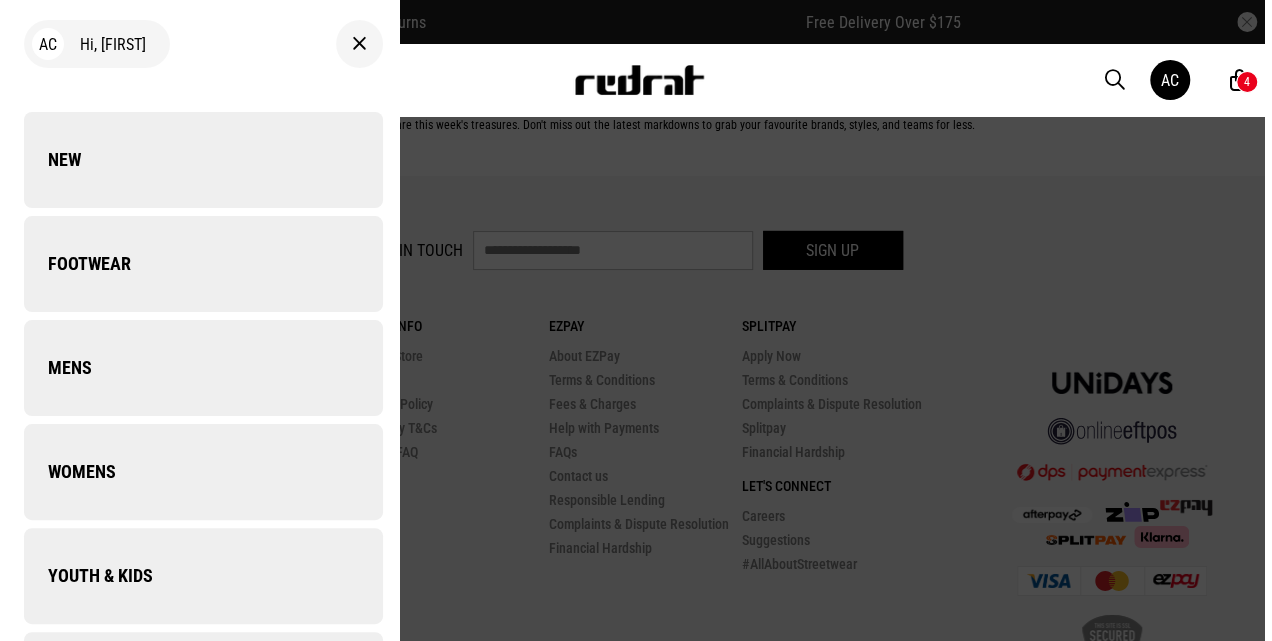 scroll, scrollTop: 128790, scrollLeft: 0, axis: vertical 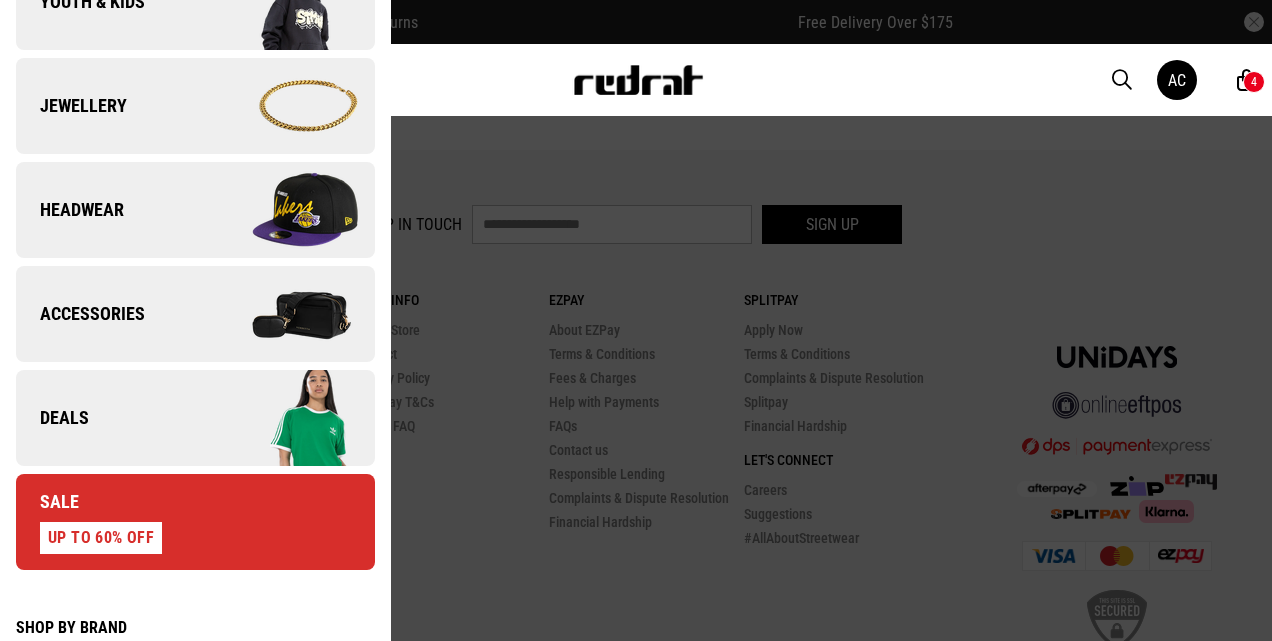 click on "Jewellery" at bounding box center [195, 106] 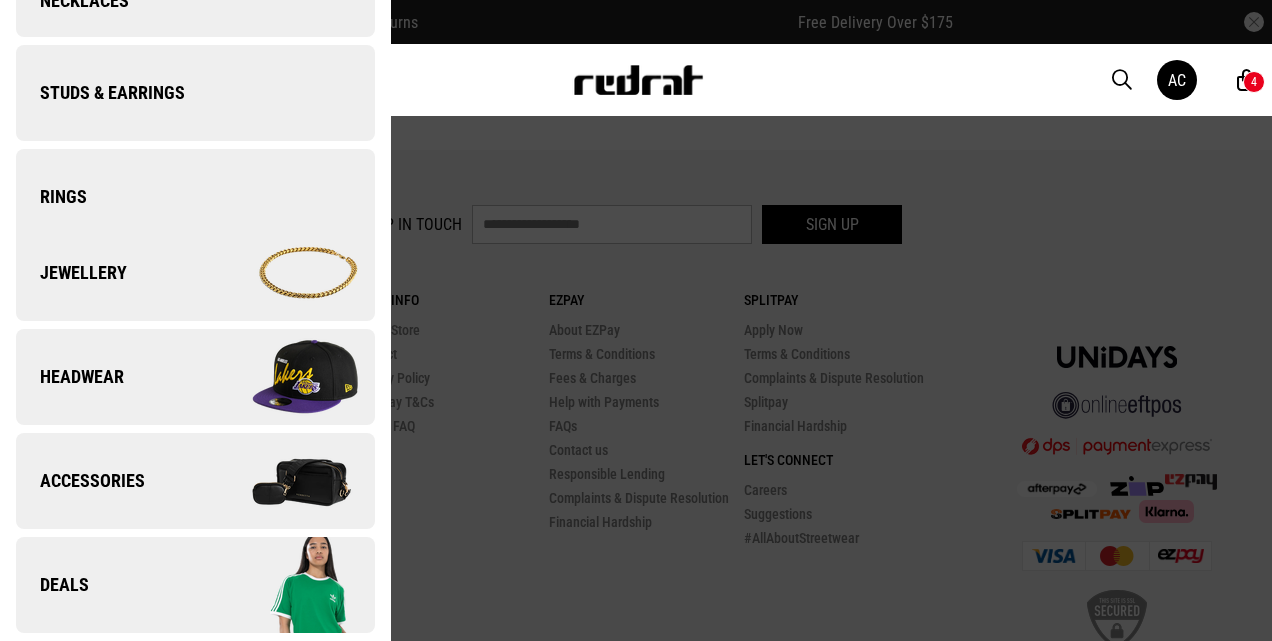 scroll, scrollTop: 0, scrollLeft: 0, axis: both 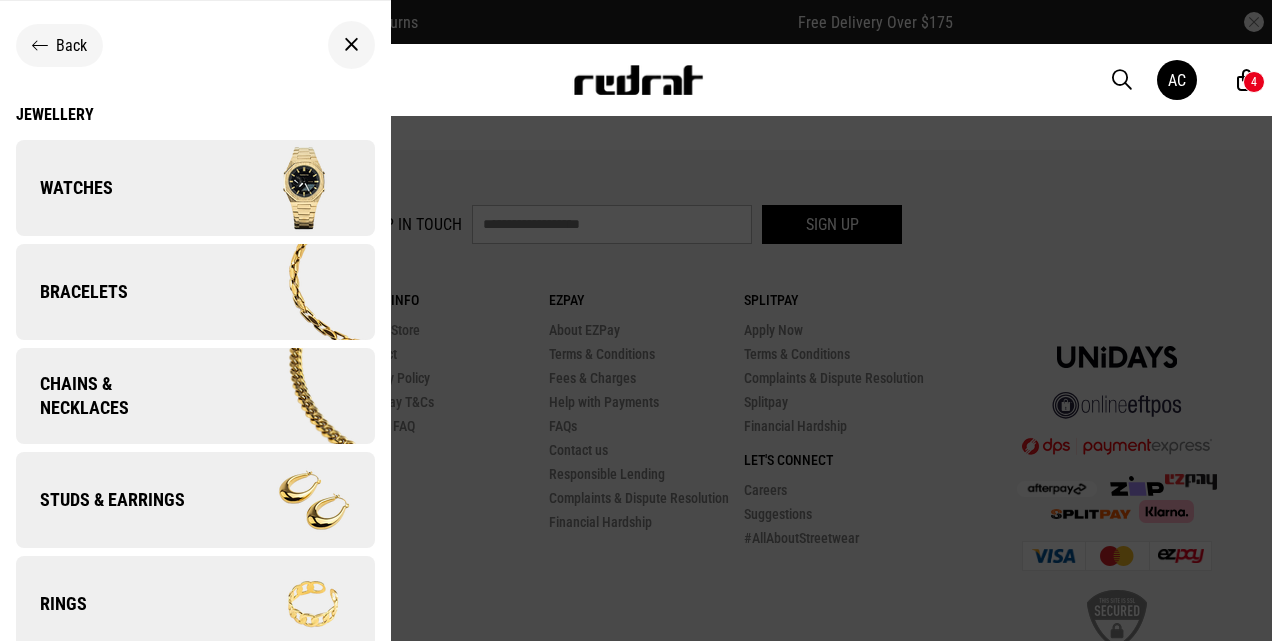 click on "Jewellery" at bounding box center (195, 114) 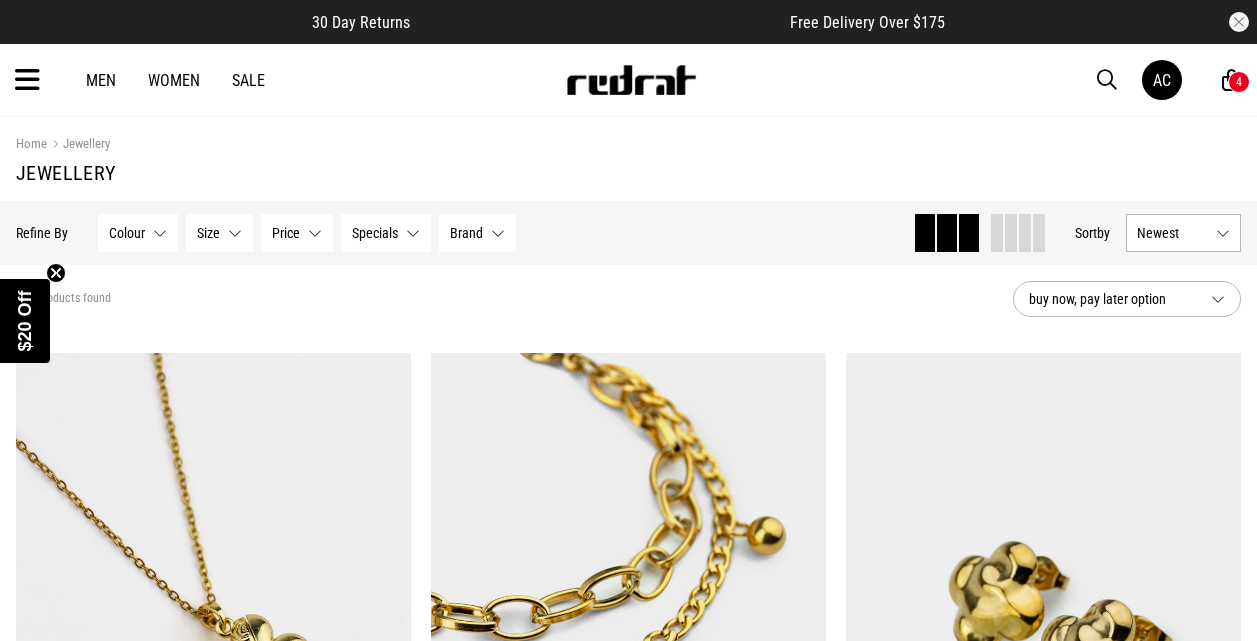 scroll, scrollTop: 0, scrollLeft: 0, axis: both 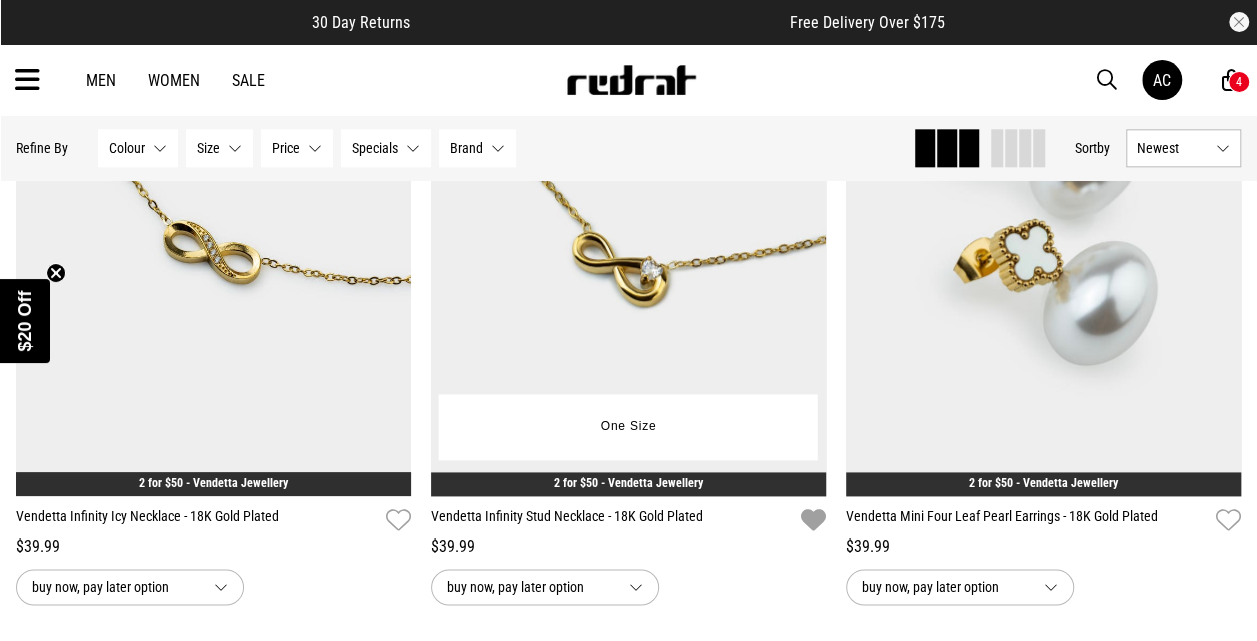 click at bounding box center (813, 520) 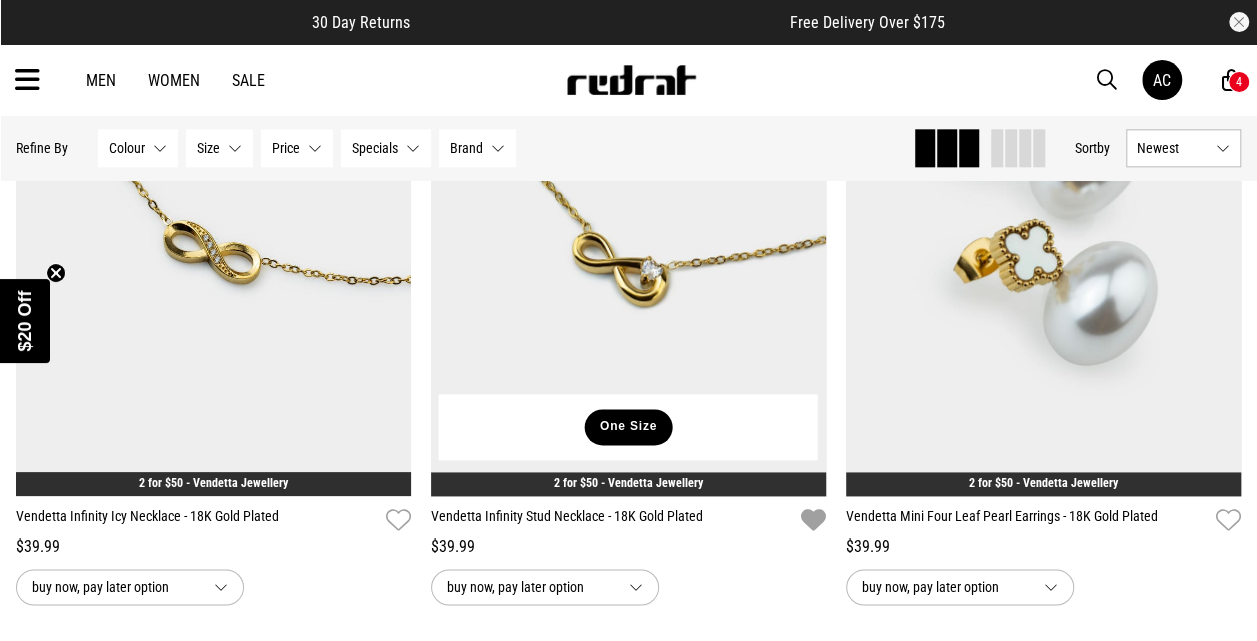 click on "One Size" at bounding box center (628, 427) 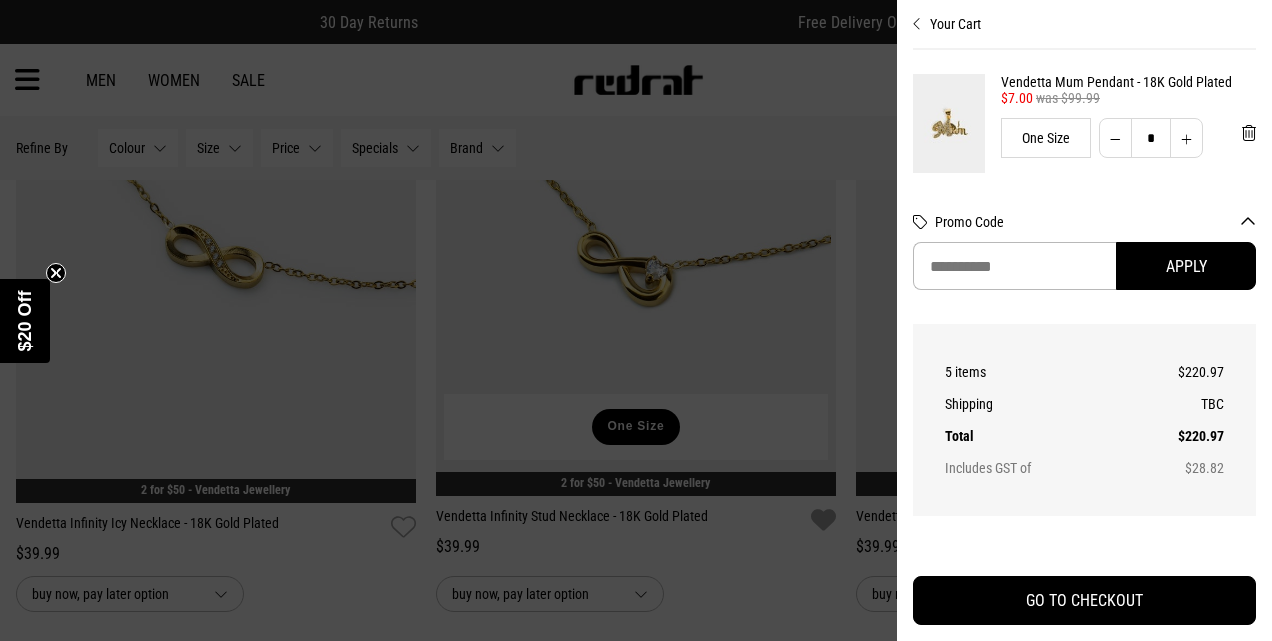 click at bounding box center [636, 320] 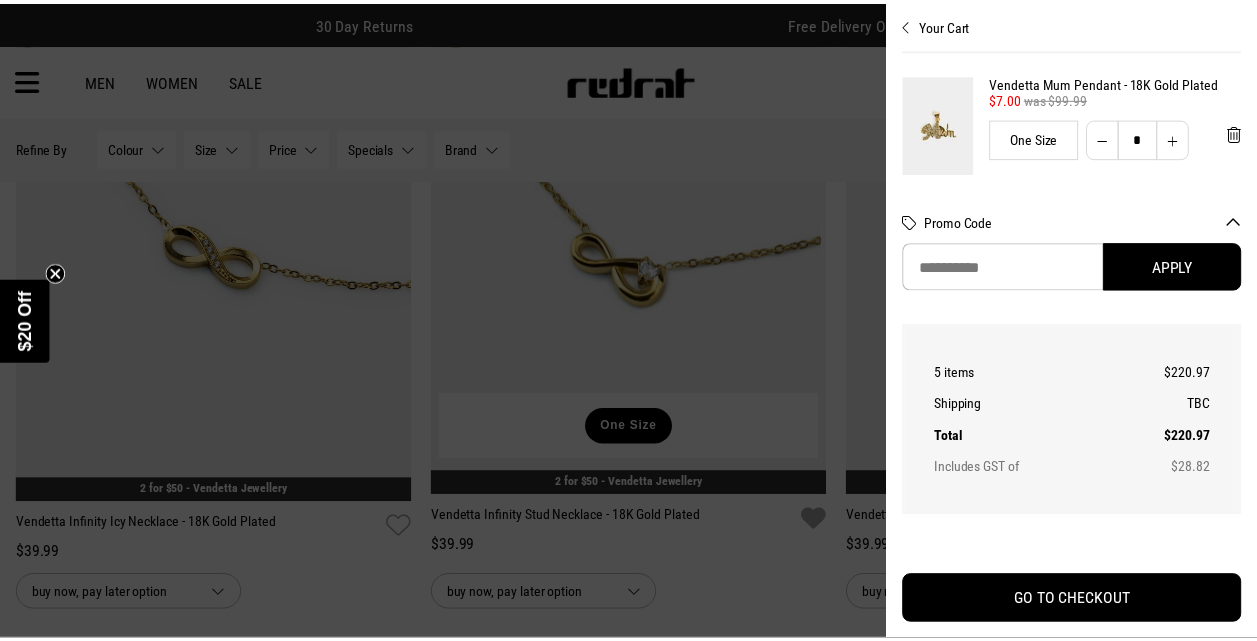 scroll, scrollTop: 1112, scrollLeft: 0, axis: vertical 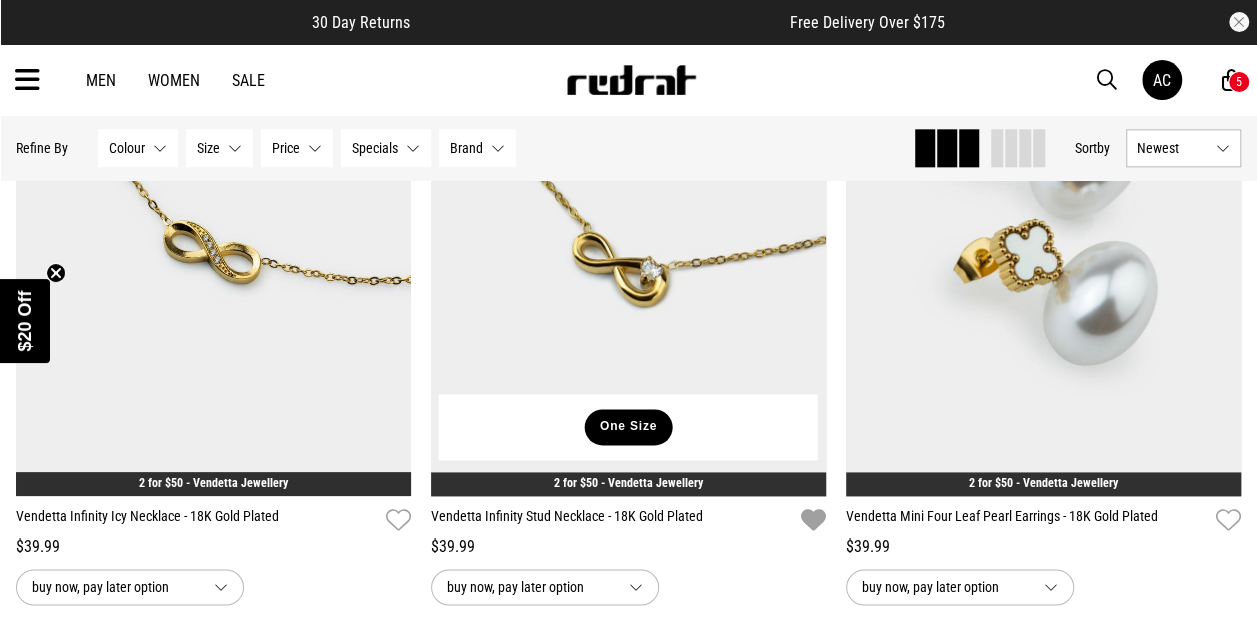 click on "One Size" at bounding box center [628, 427] 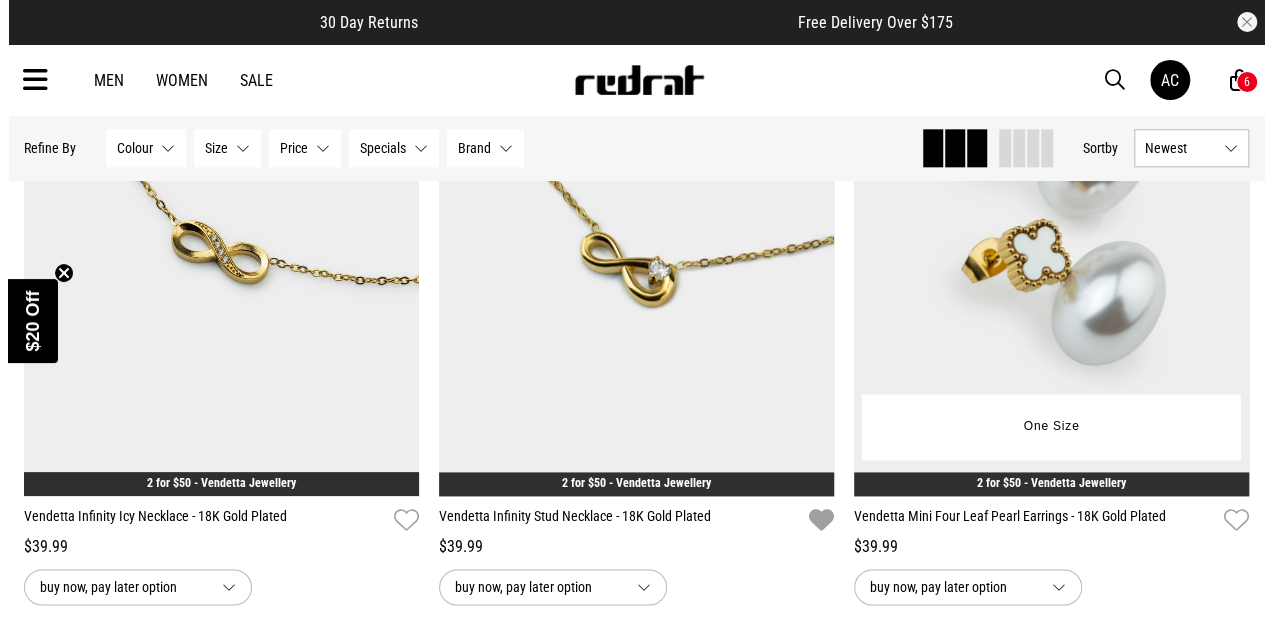 scroll, scrollTop: 1119, scrollLeft: 0, axis: vertical 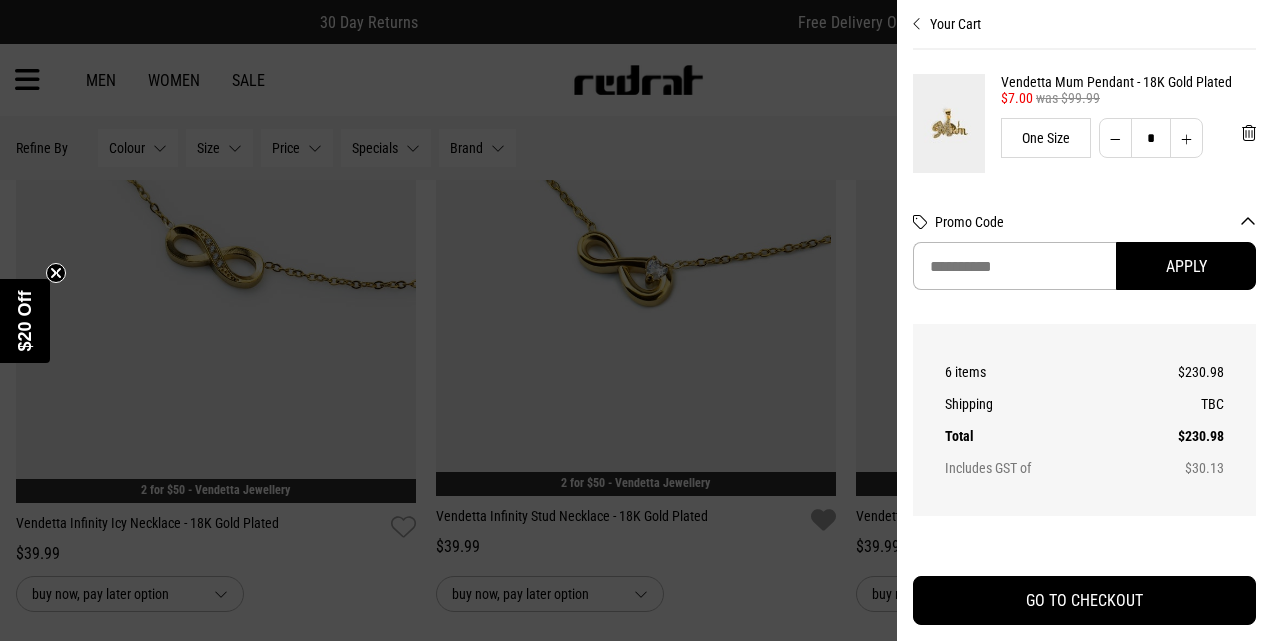 click at bounding box center [636, 320] 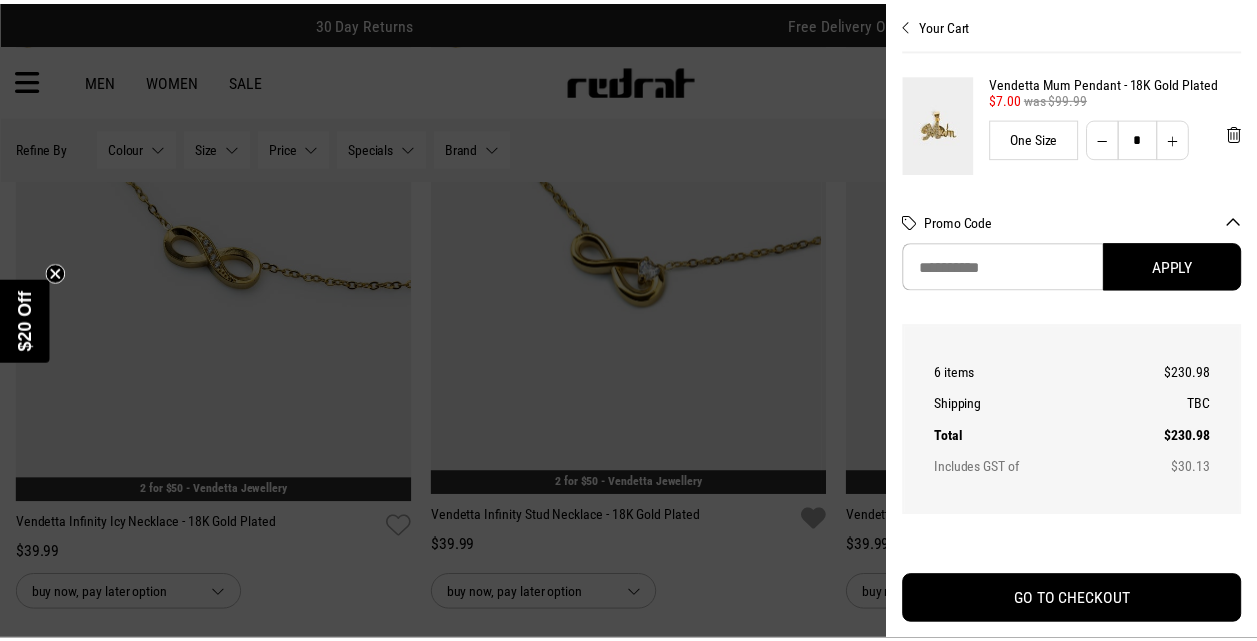 scroll, scrollTop: 1112, scrollLeft: 0, axis: vertical 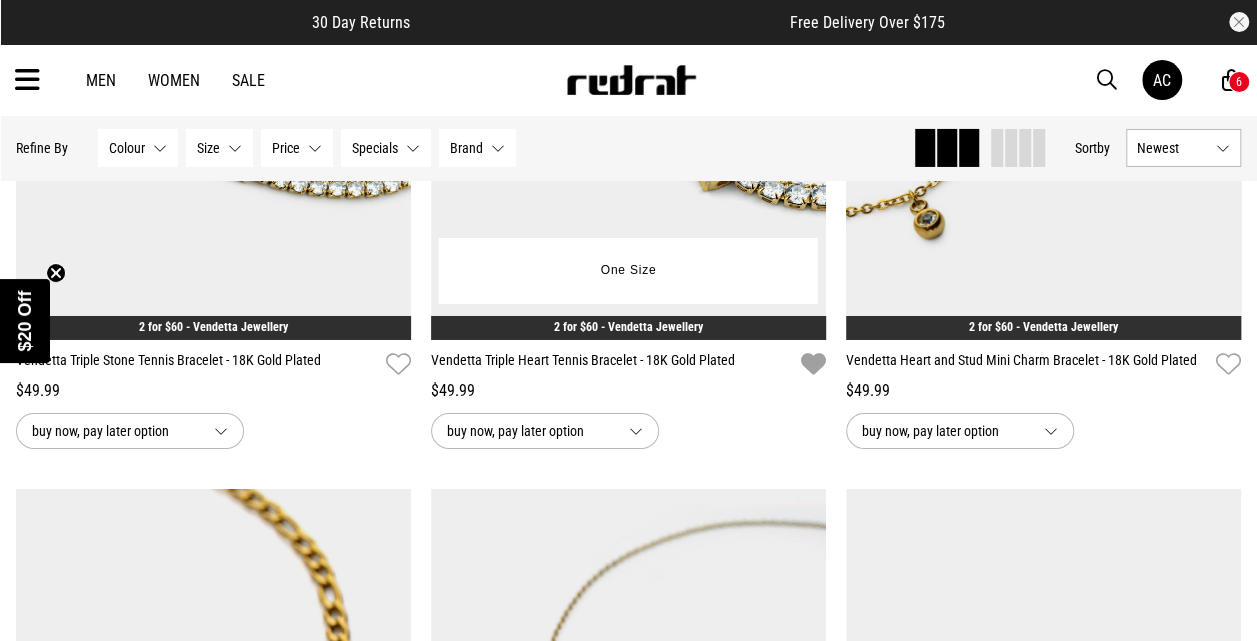 click at bounding box center [813, 364] 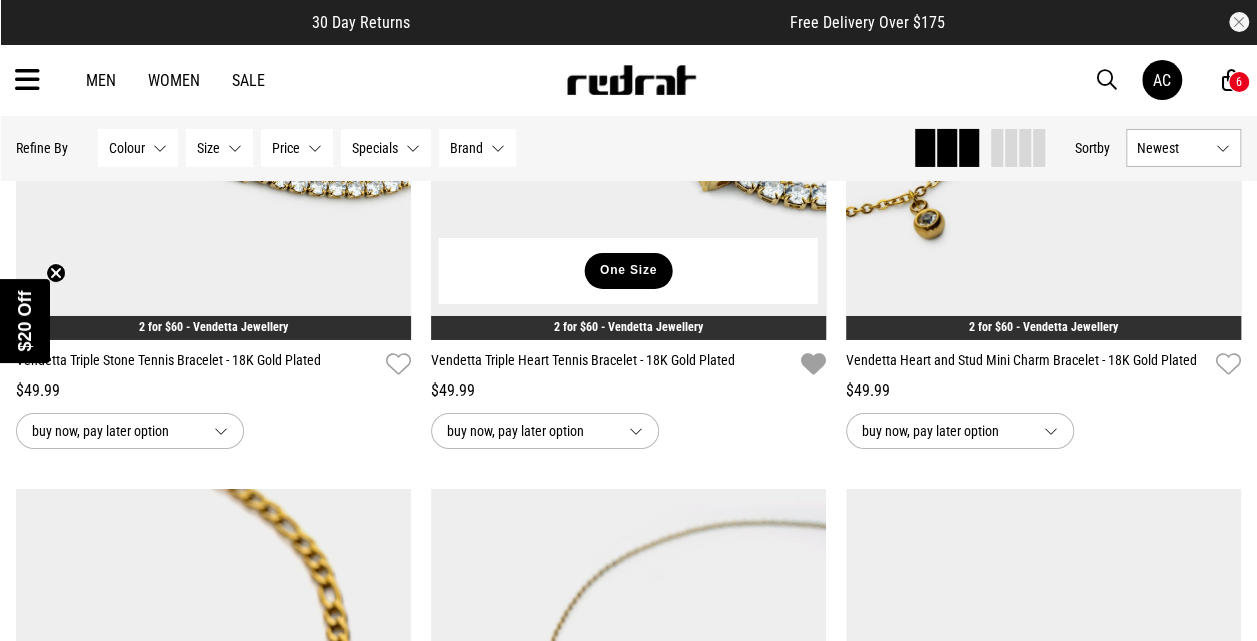 click on "One Size" at bounding box center (628, 271) 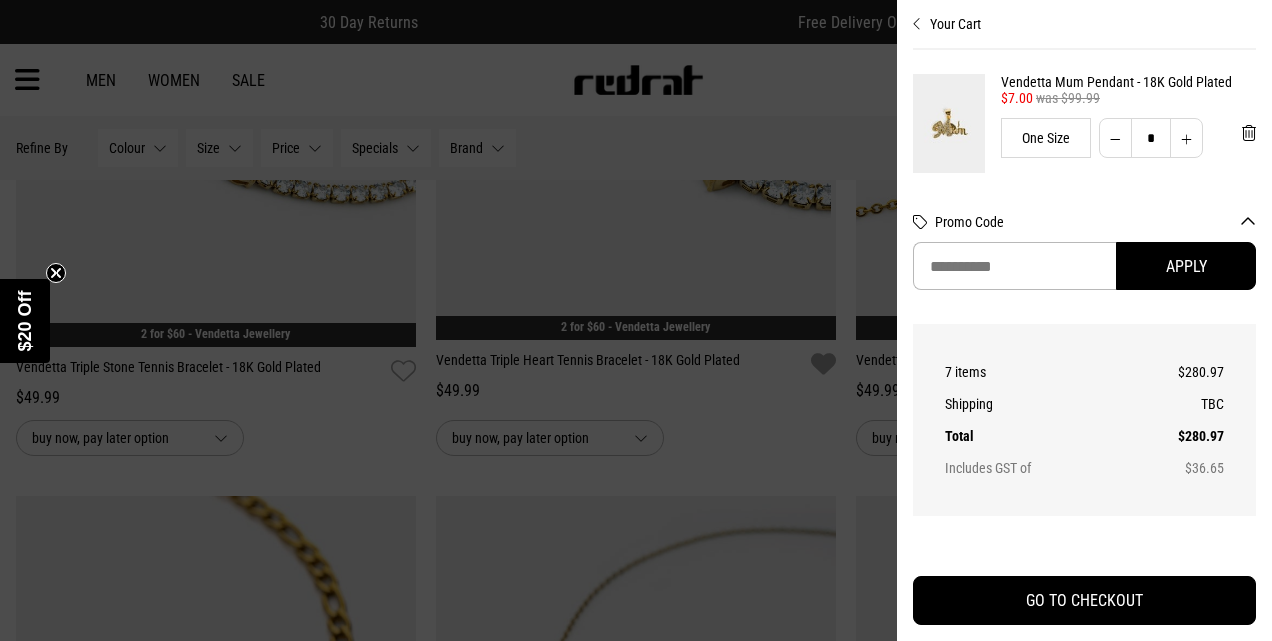 click at bounding box center (636, 320) 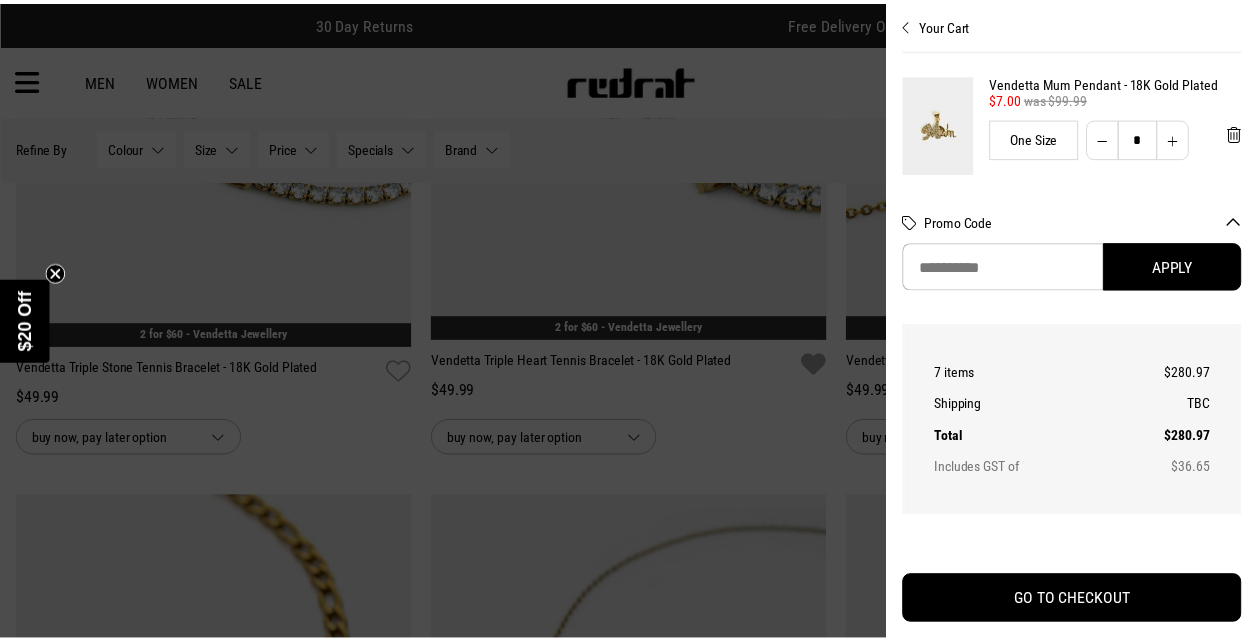 scroll, scrollTop: 3374, scrollLeft: 0, axis: vertical 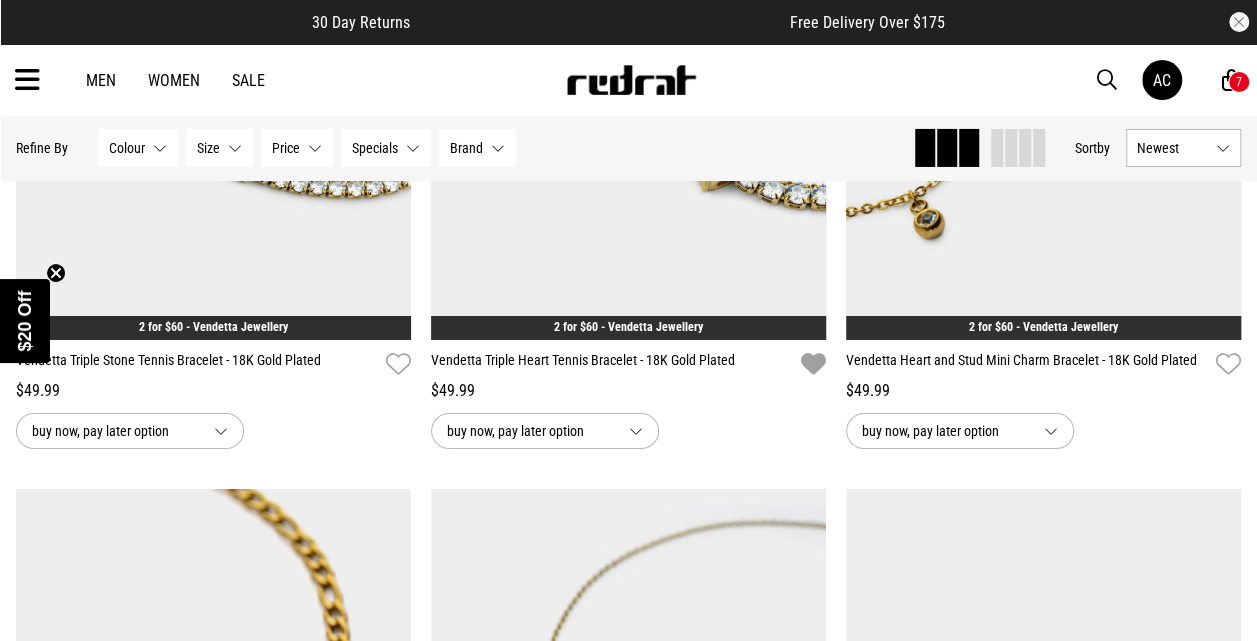 click on "One Size" at bounding box center [629, 271] 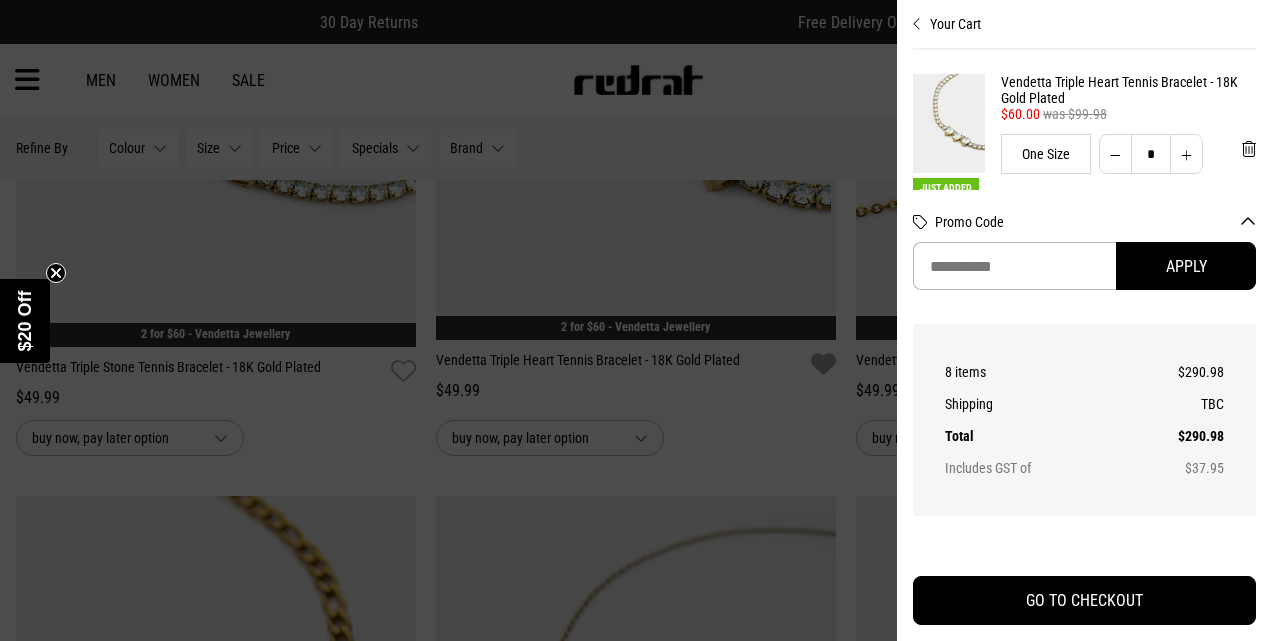 click at bounding box center (636, 320) 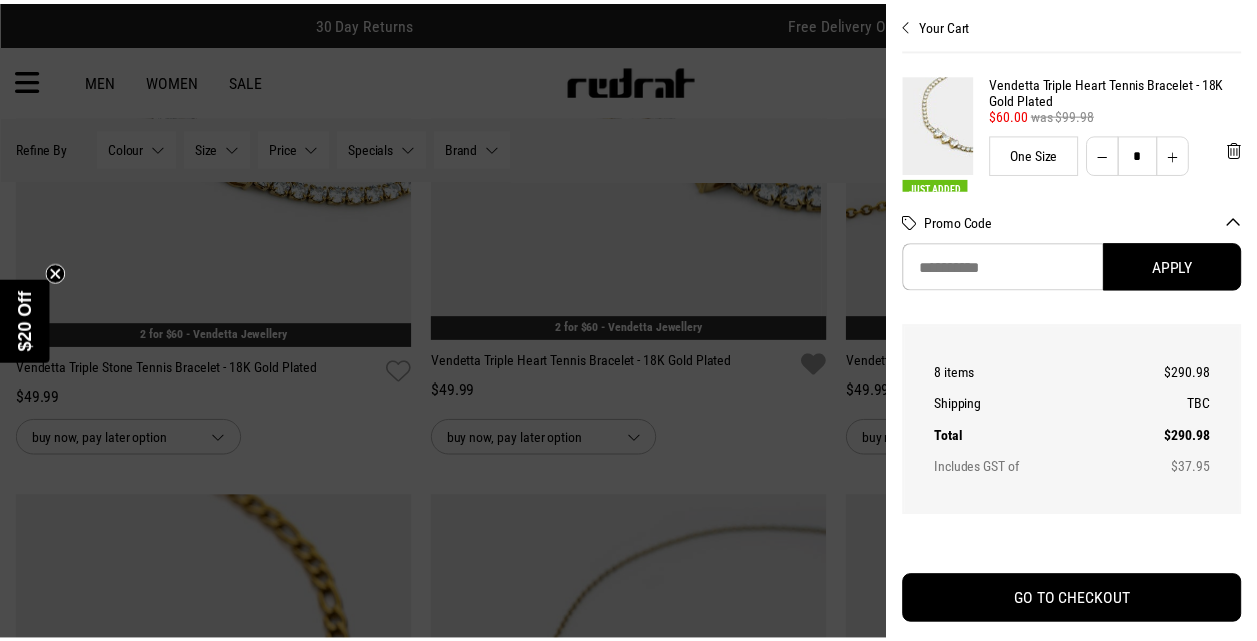 scroll, scrollTop: 3374, scrollLeft: 0, axis: vertical 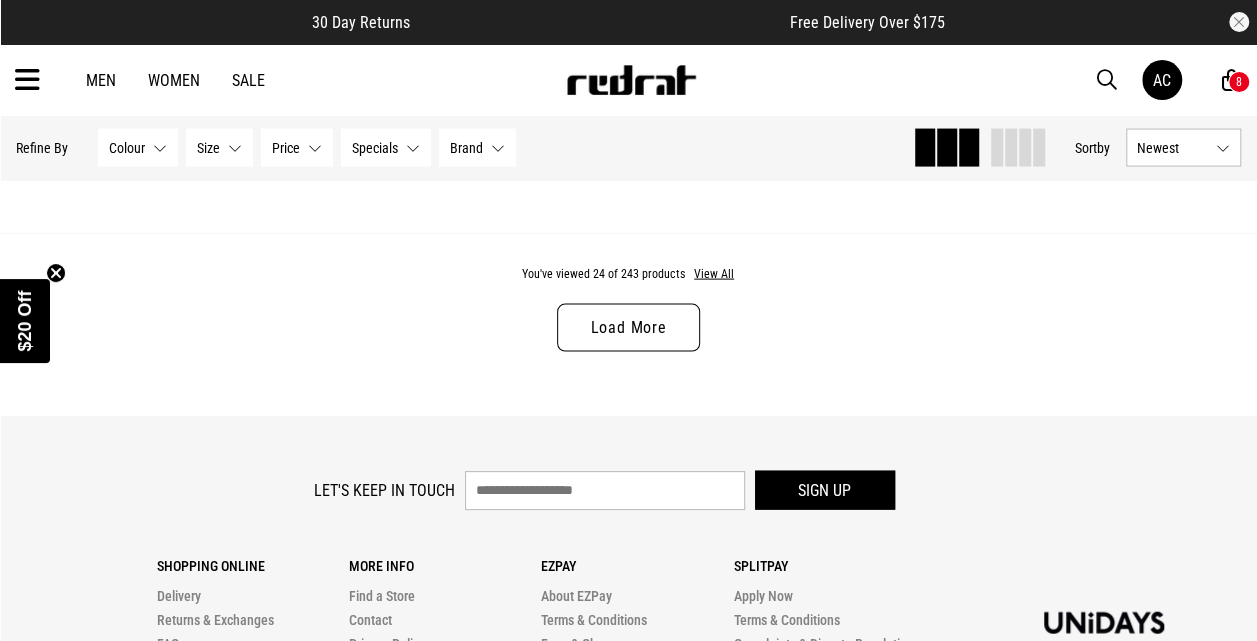 click on "You've viewed 24 of 243 products  View All   Load More" at bounding box center (628, 324) 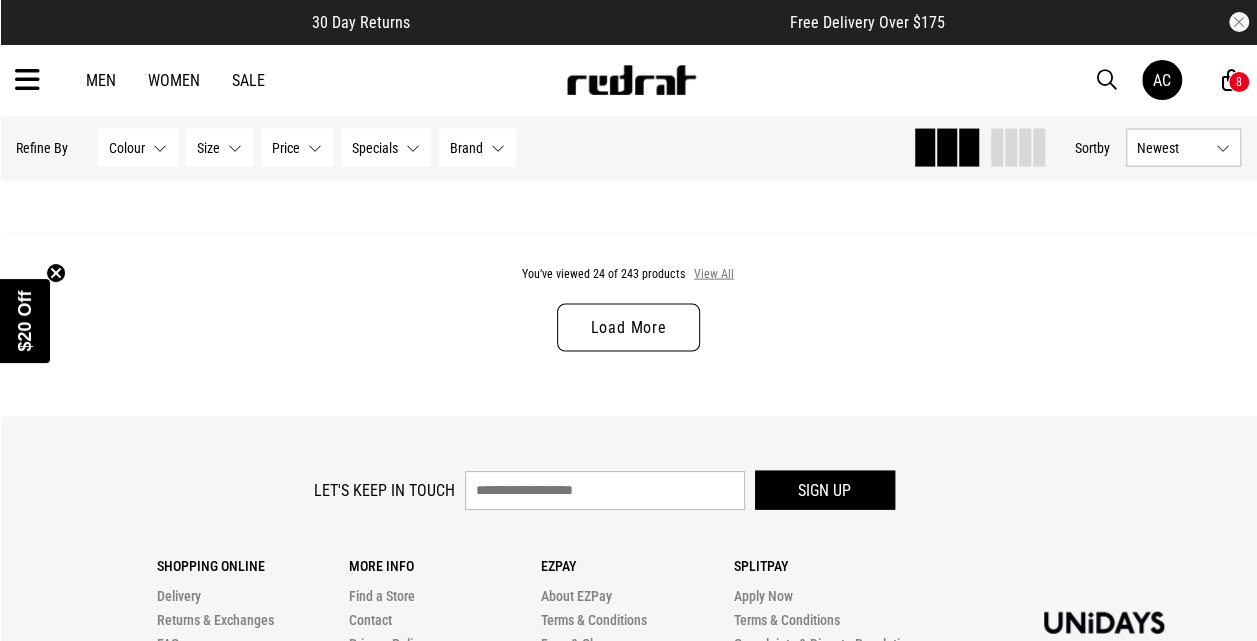 click on "View All" at bounding box center (714, 275) 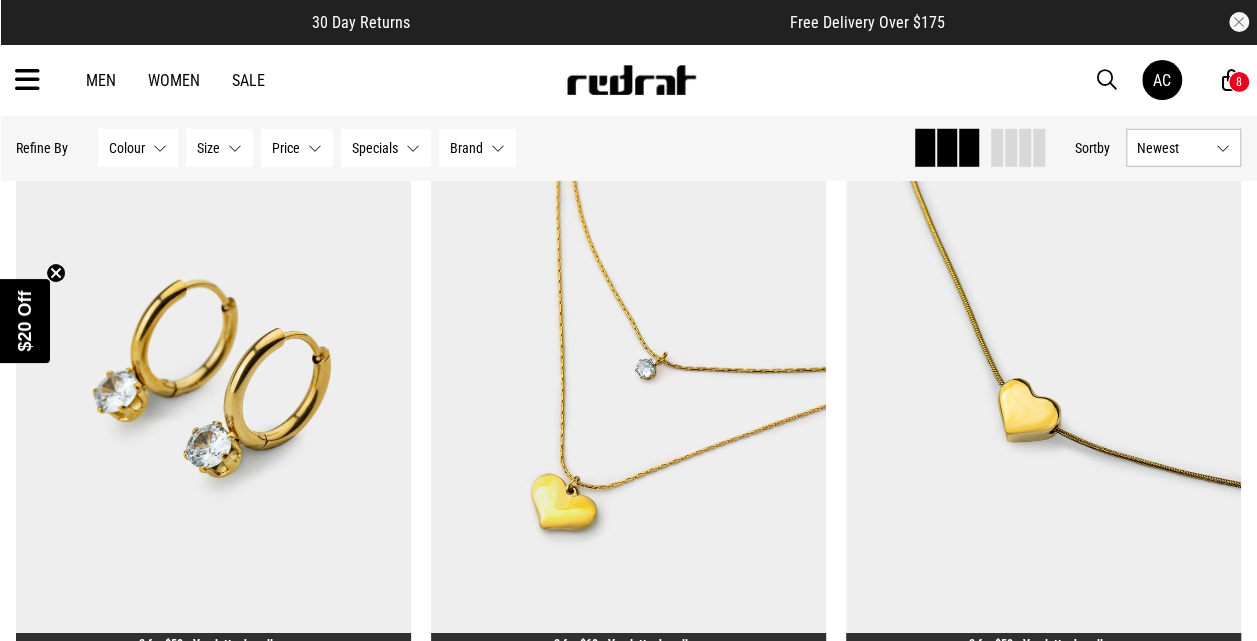 scroll, scrollTop: 6660, scrollLeft: 0, axis: vertical 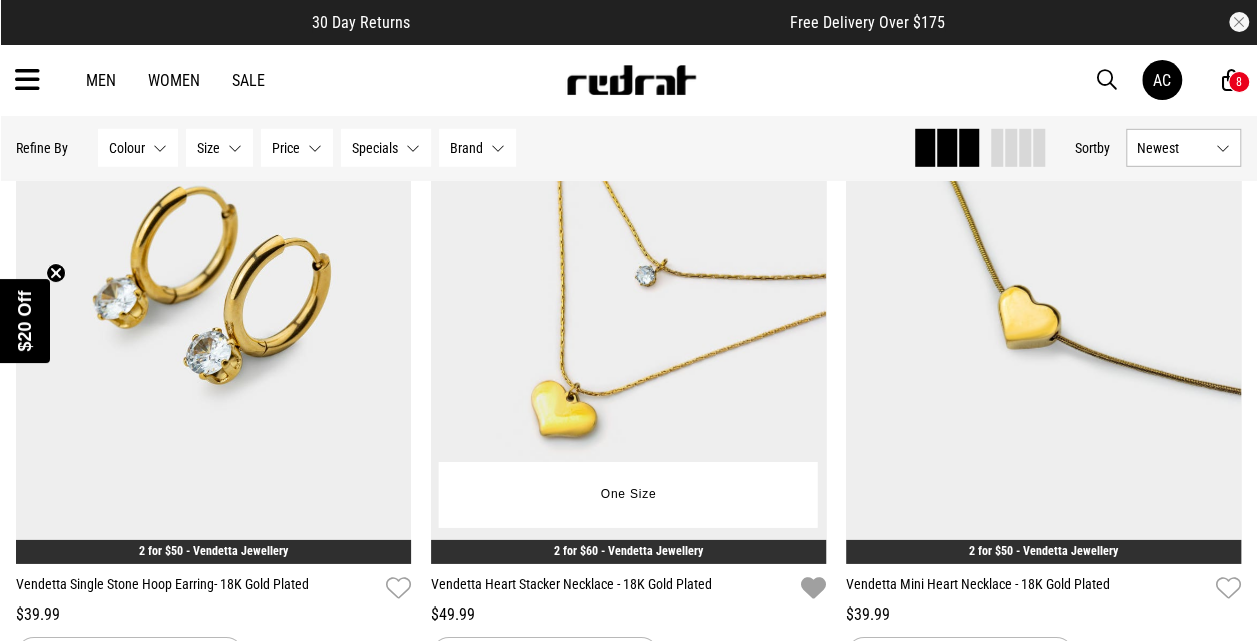 click at bounding box center (813, 588) 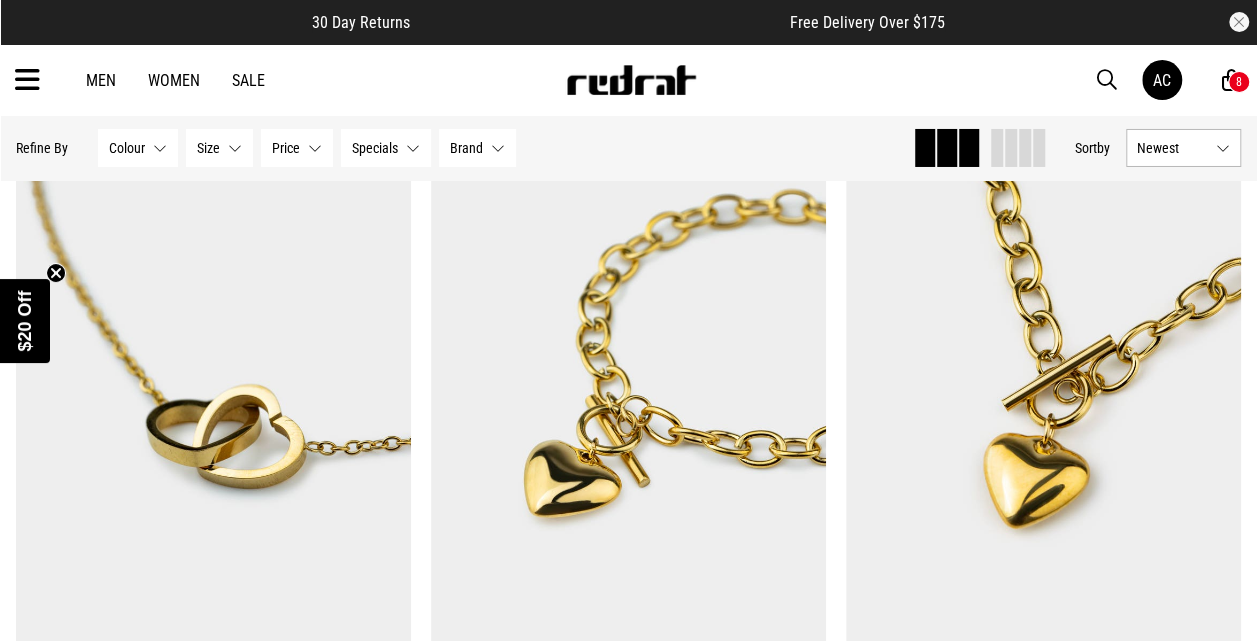 scroll, scrollTop: 7352, scrollLeft: 0, axis: vertical 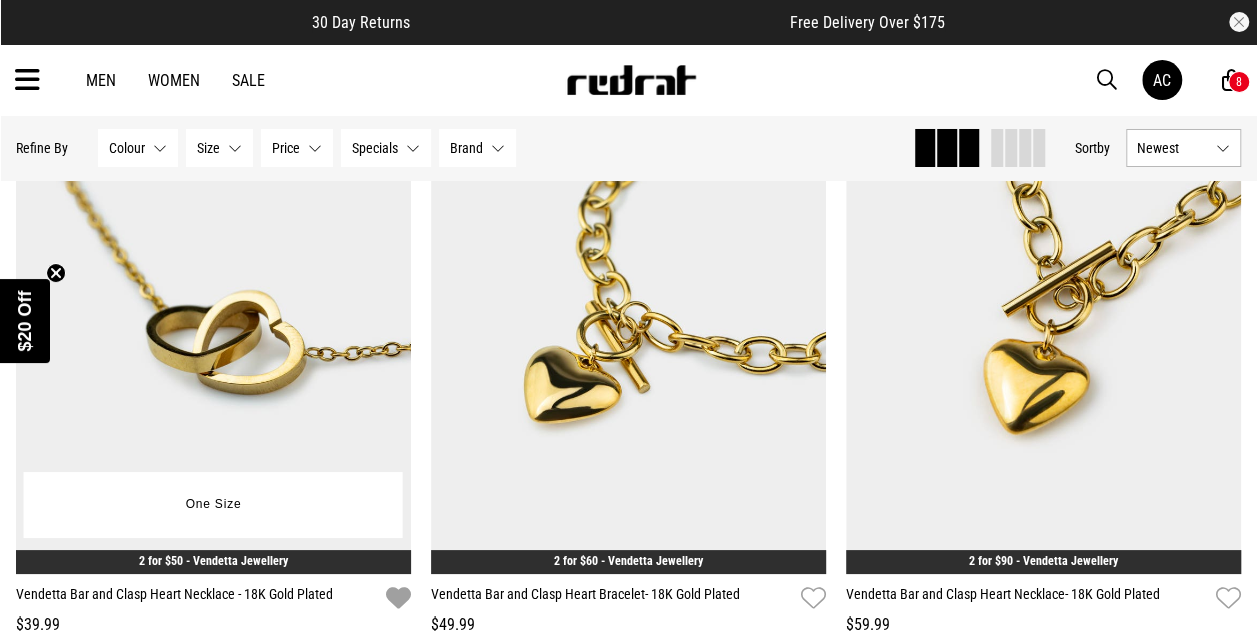 click at bounding box center [398, 598] 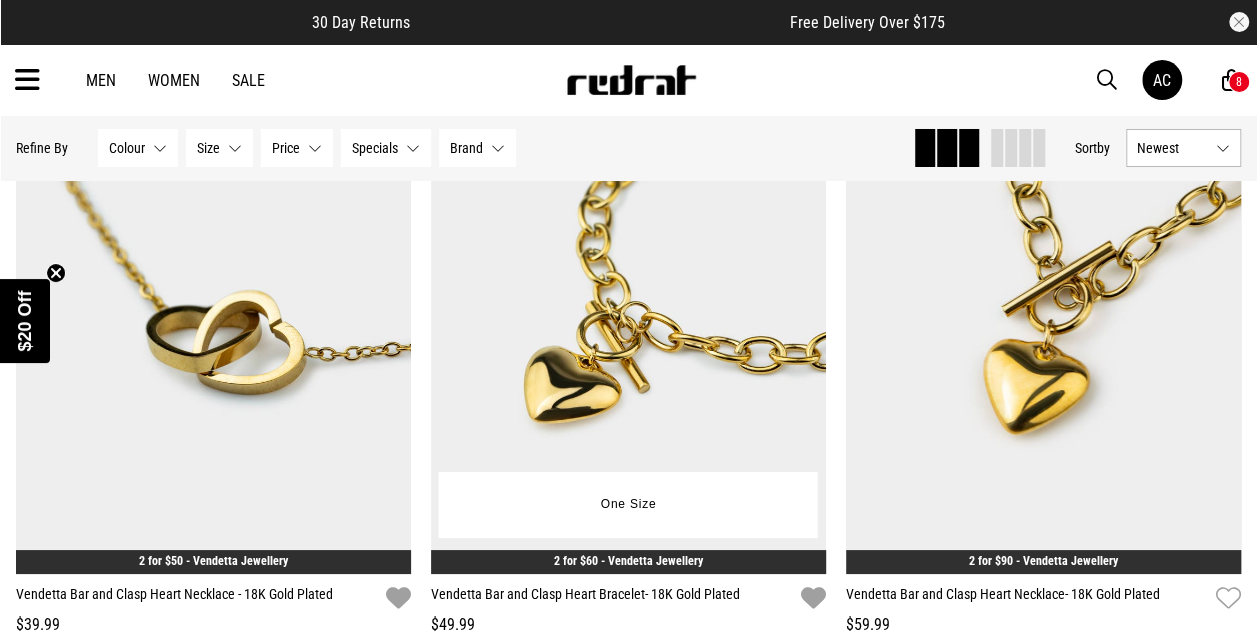 click at bounding box center [813, 598] 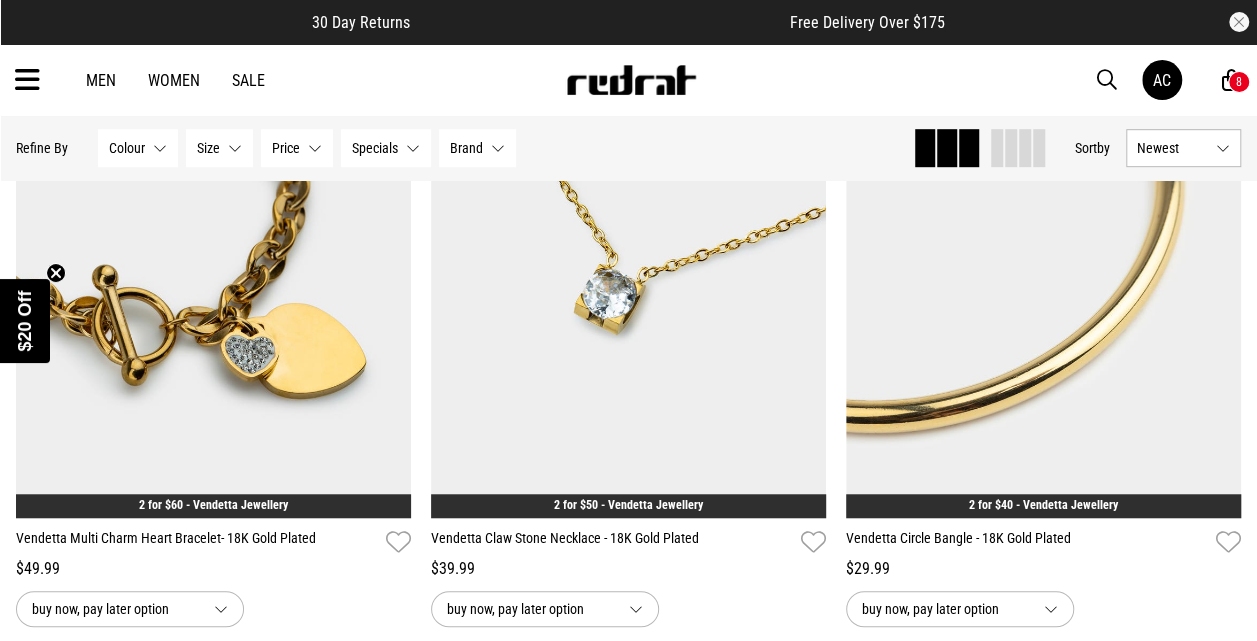 scroll, scrollTop: 8150, scrollLeft: 0, axis: vertical 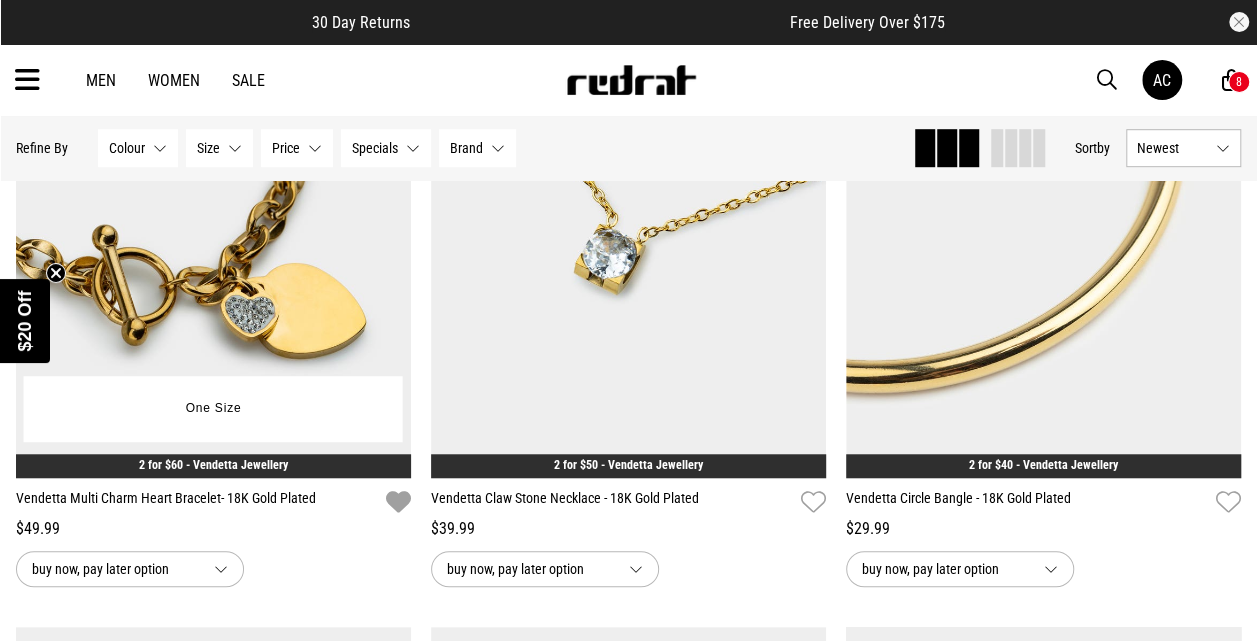 click at bounding box center (398, 502) 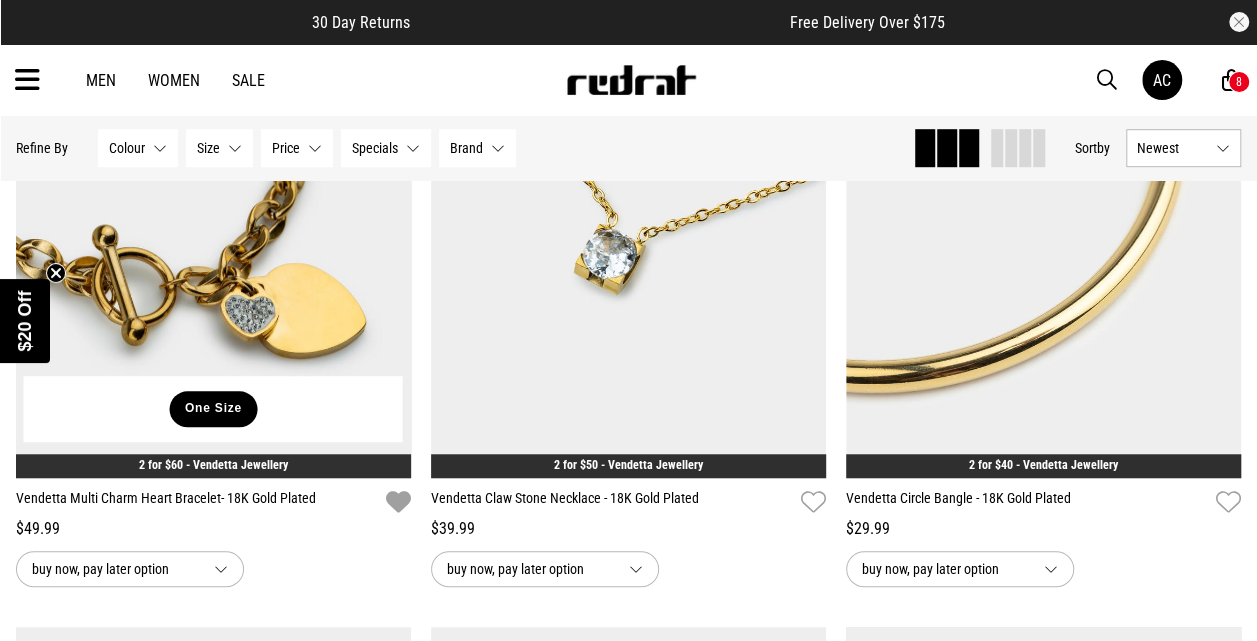click on "One Size" at bounding box center [213, 409] 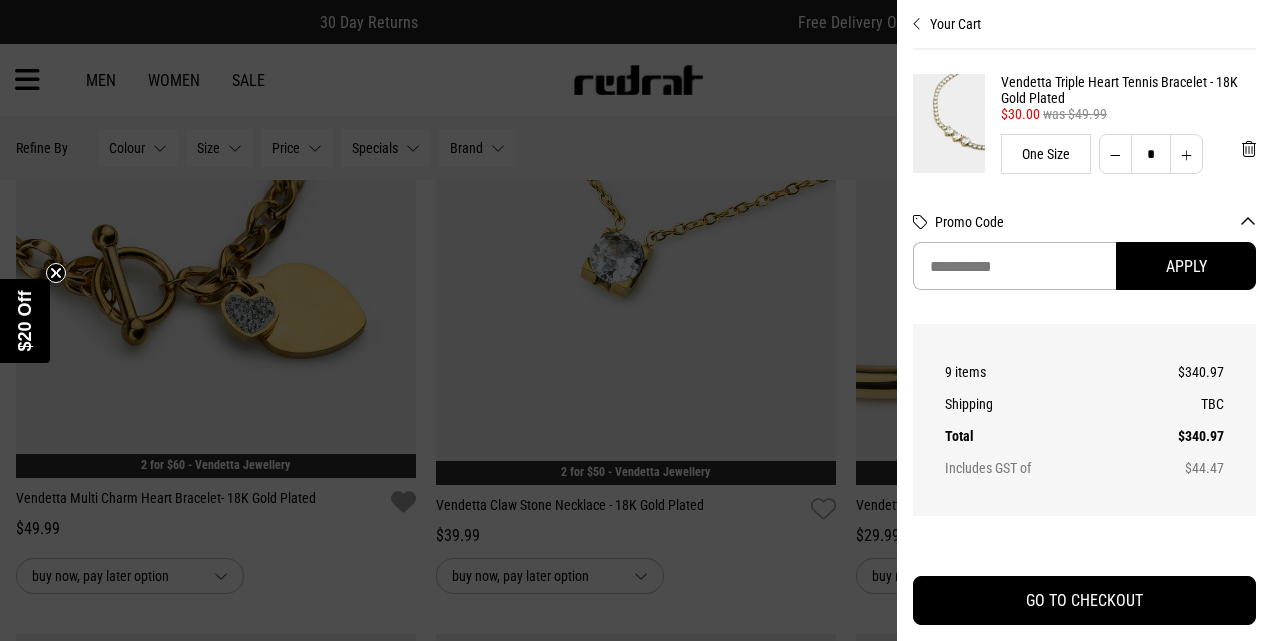 click at bounding box center (636, 320) 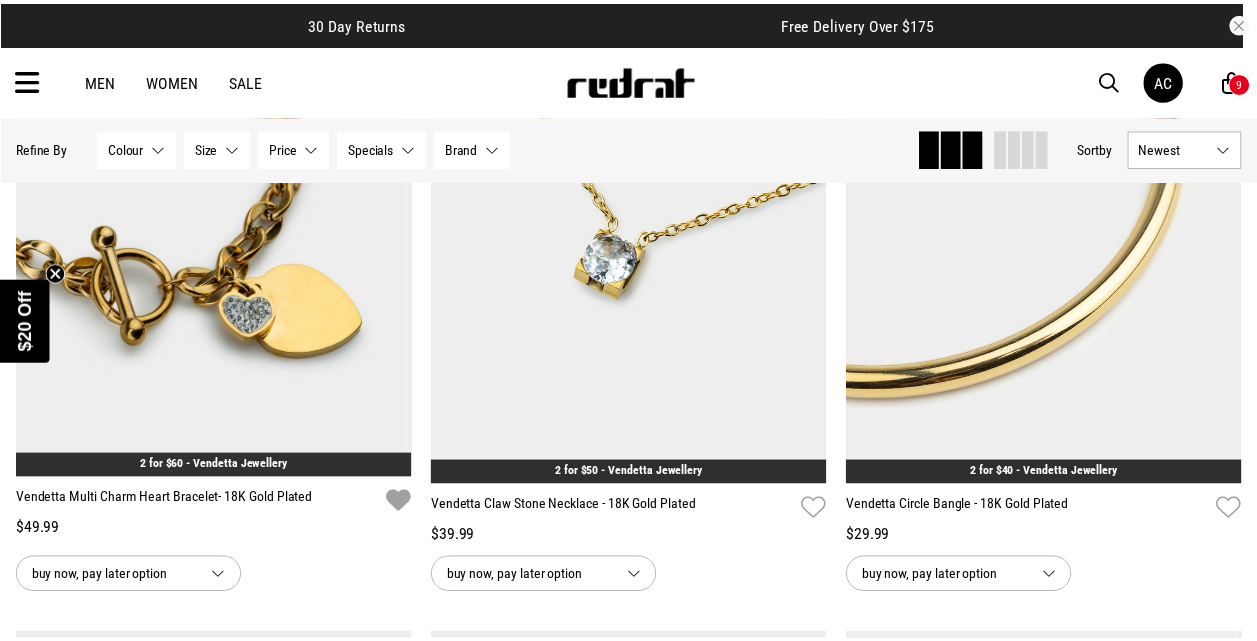 scroll, scrollTop: 8150, scrollLeft: 0, axis: vertical 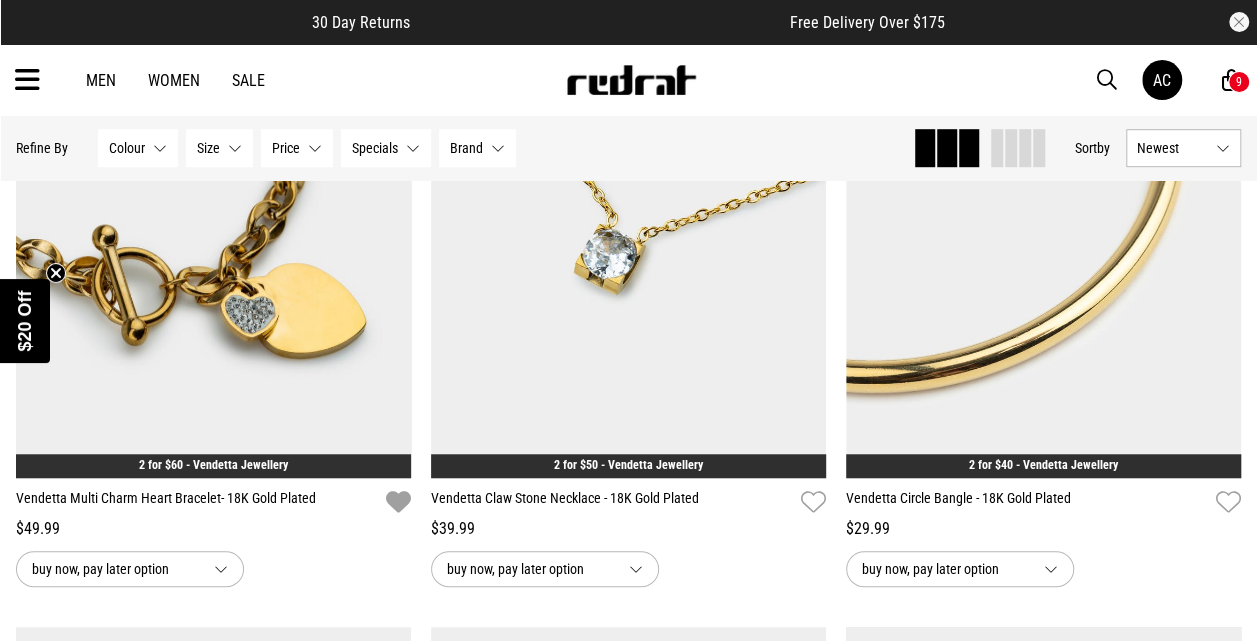 click on "One Size" at bounding box center [214, 409] 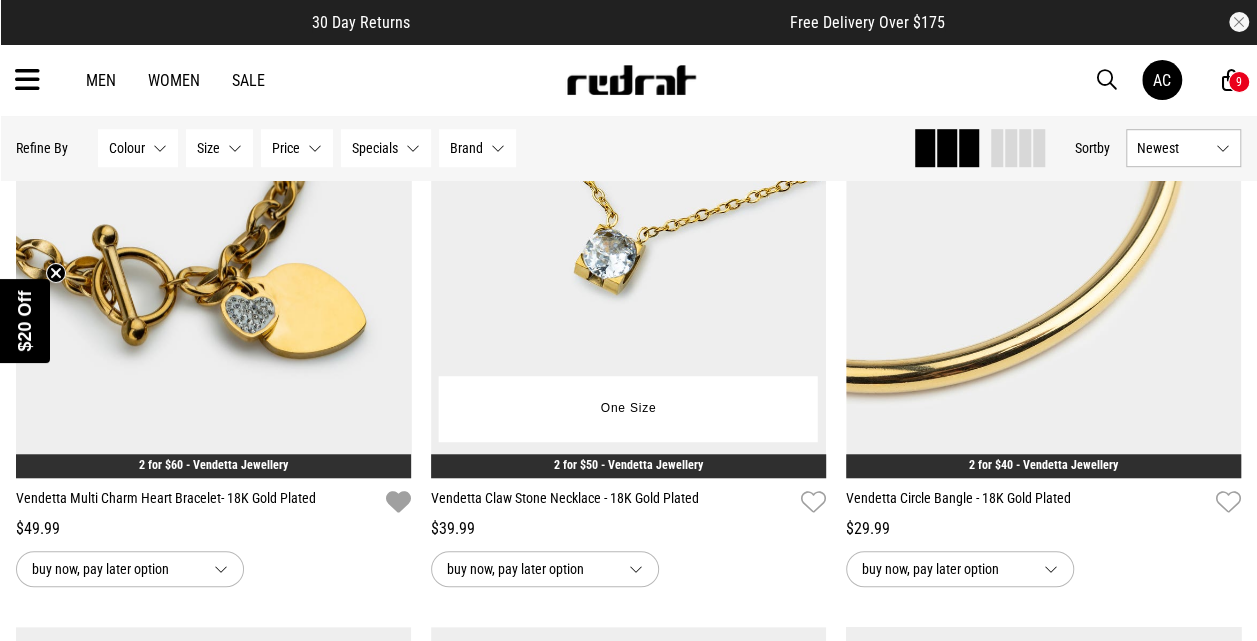 type on "*" 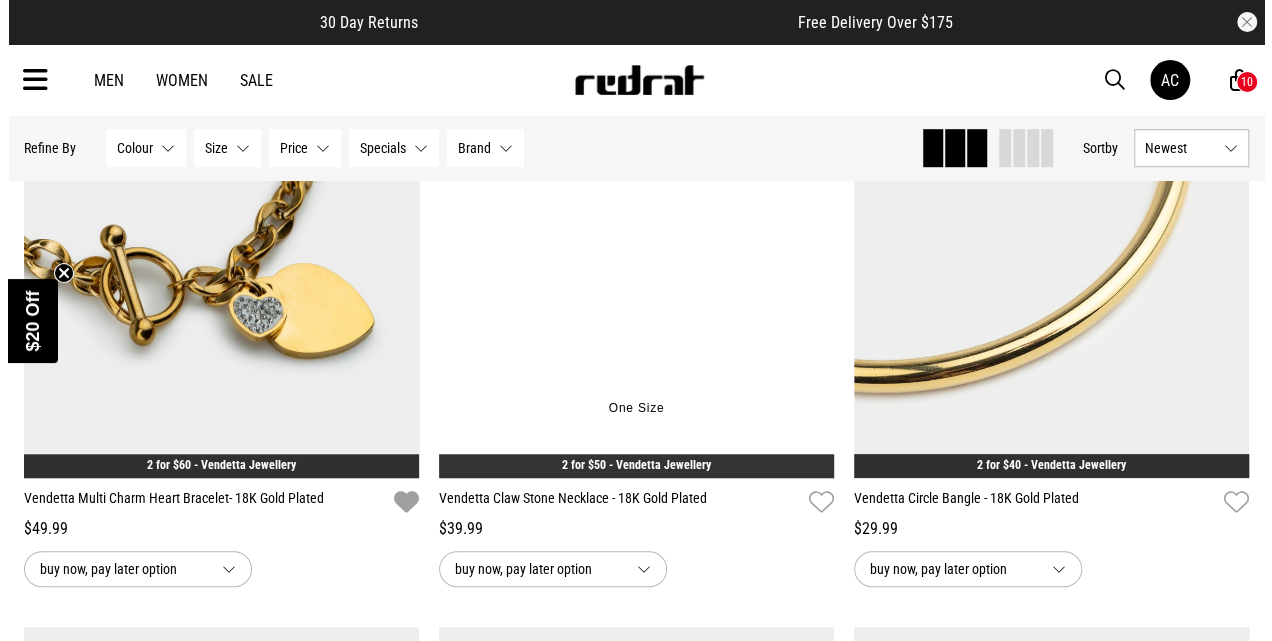 scroll, scrollTop: 8227, scrollLeft: 0, axis: vertical 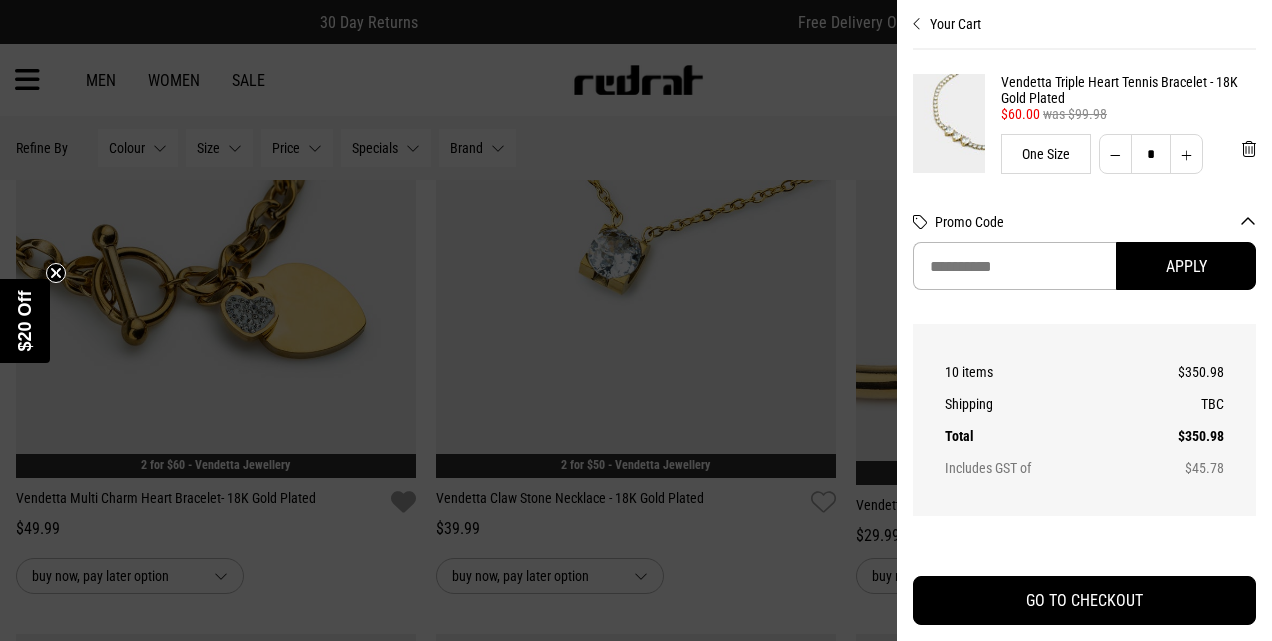 click at bounding box center (636, 320) 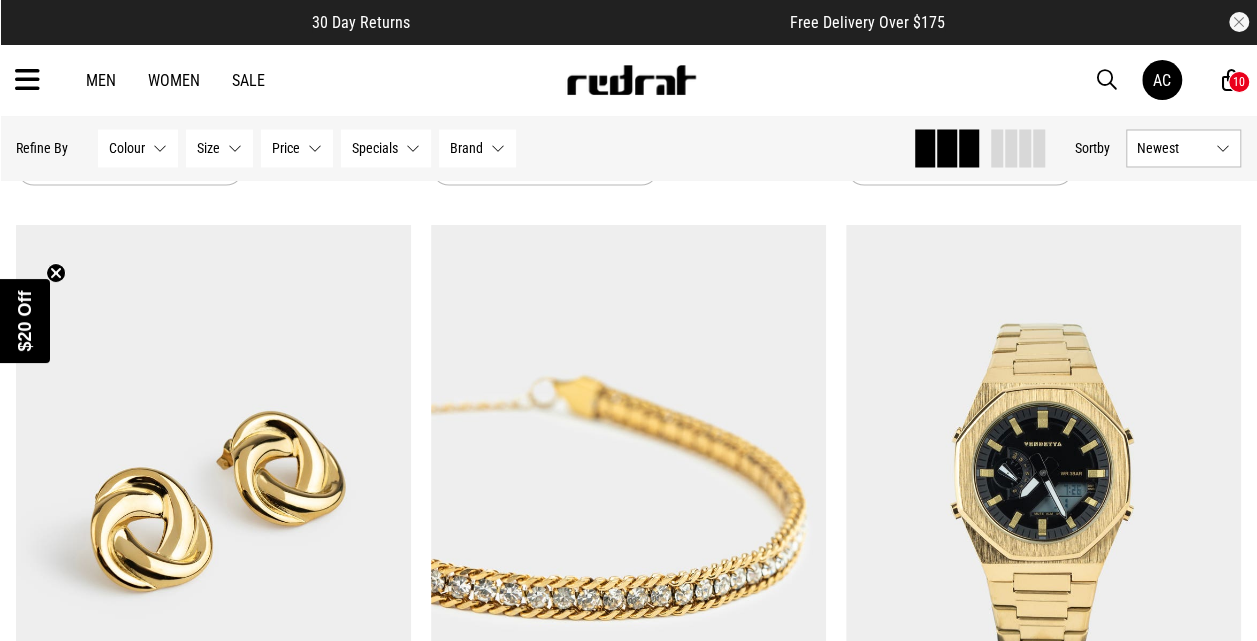 scroll, scrollTop: 9307, scrollLeft: 0, axis: vertical 